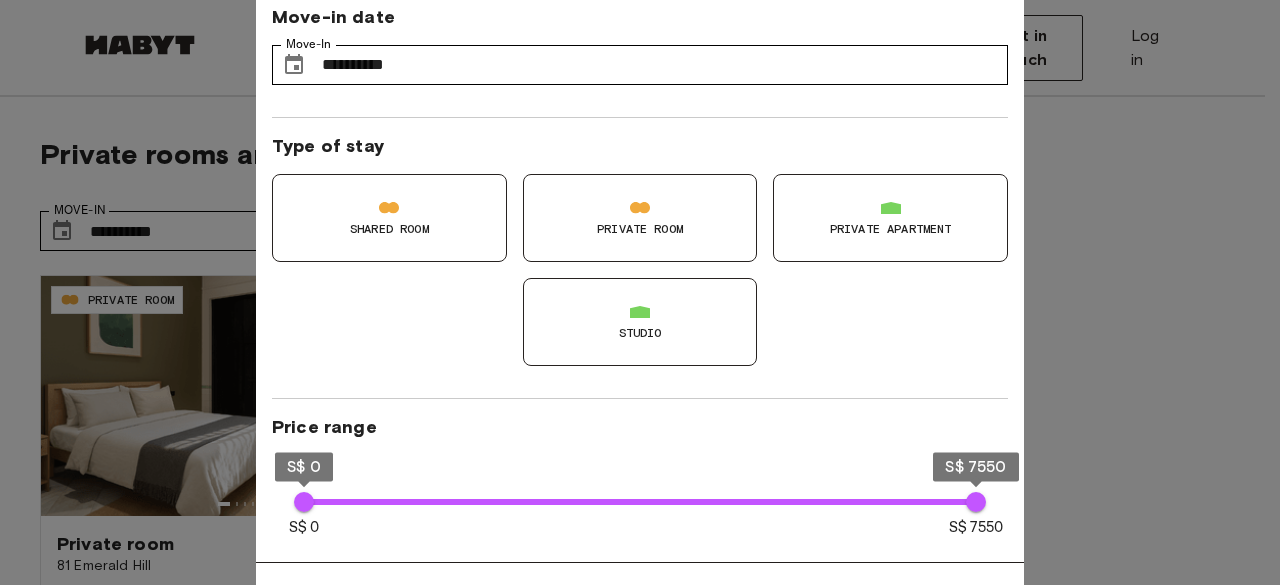 scroll, scrollTop: 3, scrollLeft: 0, axis: vertical 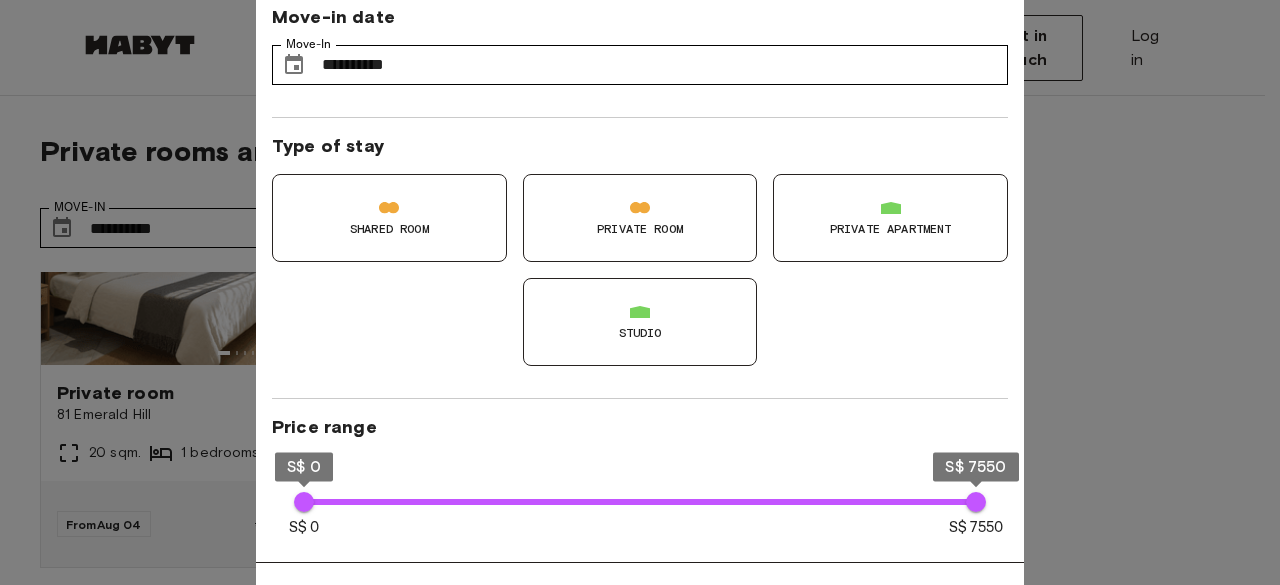 click on "Studio" at bounding box center [640, 322] 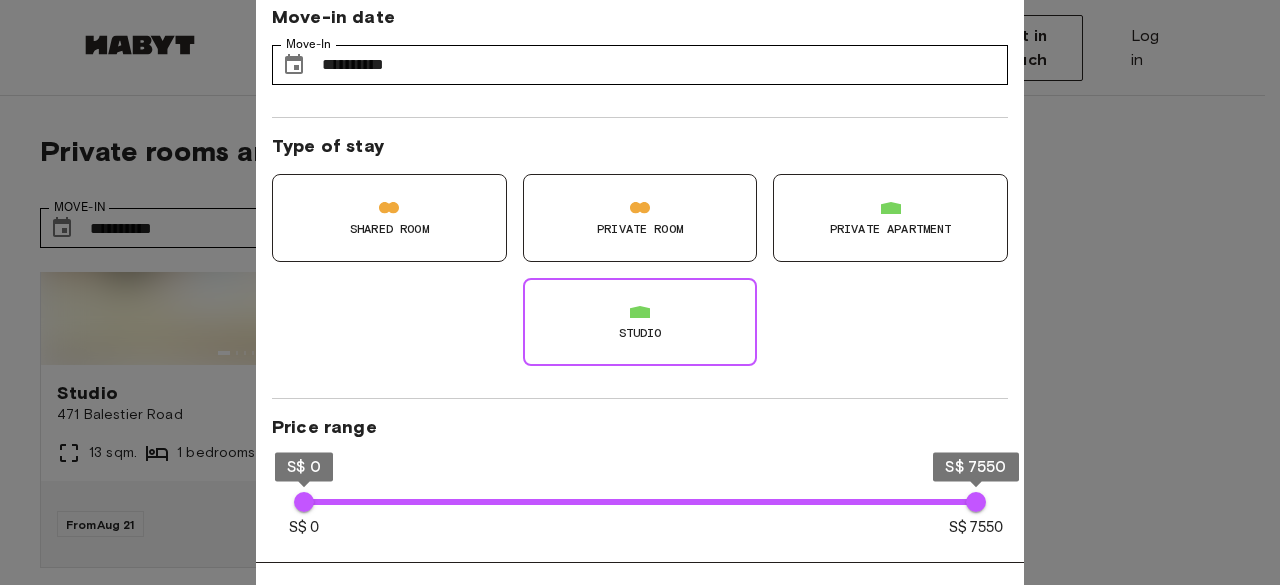 click on "Shared Room Private Room Private apartment Studio" at bounding box center (632, 262) 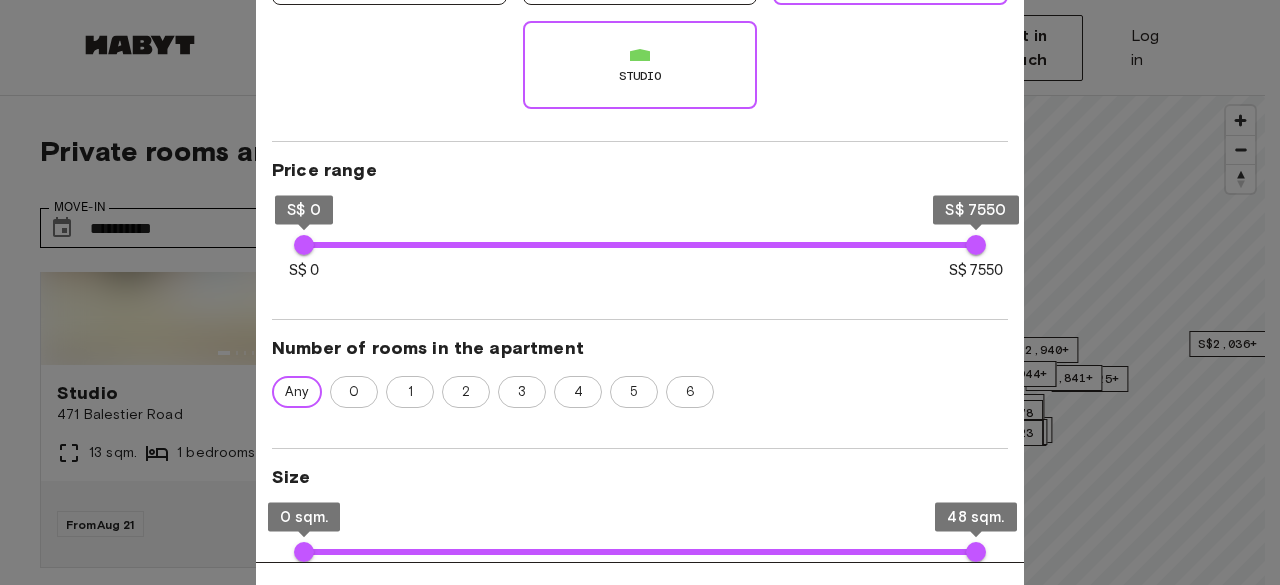 scroll, scrollTop: 258, scrollLeft: 0, axis: vertical 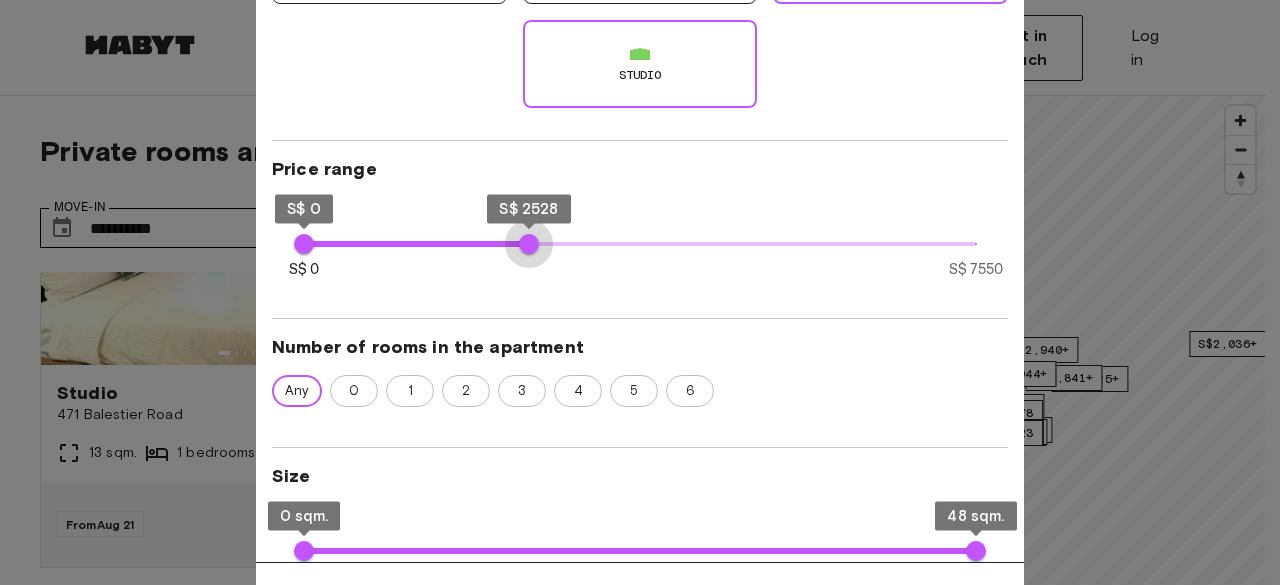 type on "****" 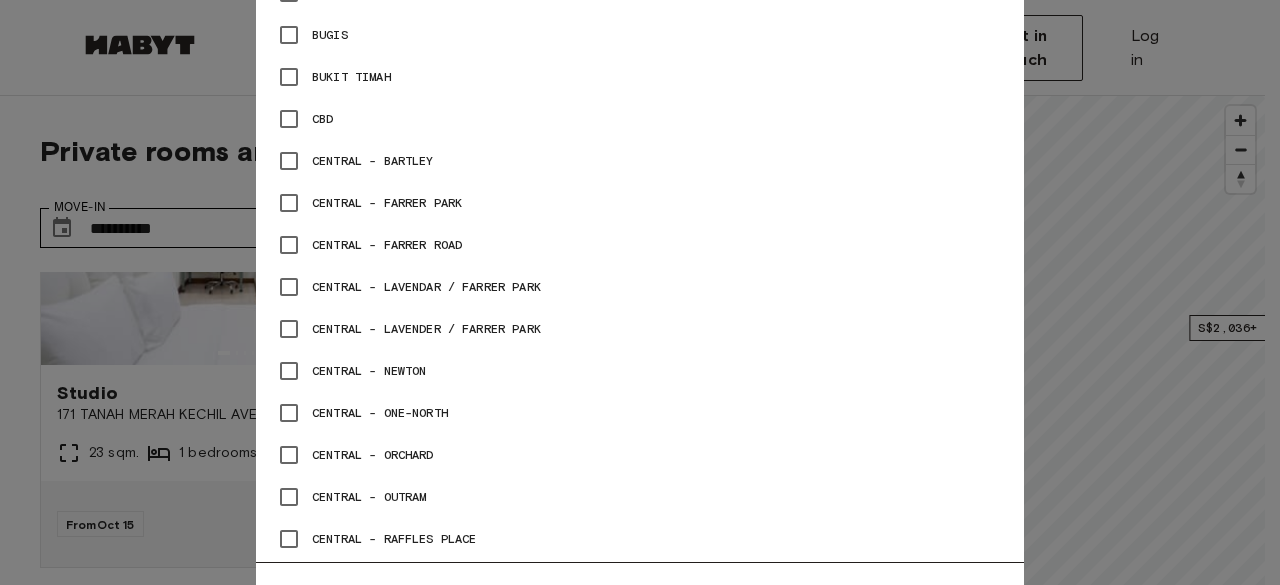 scroll, scrollTop: 1017, scrollLeft: 0, axis: vertical 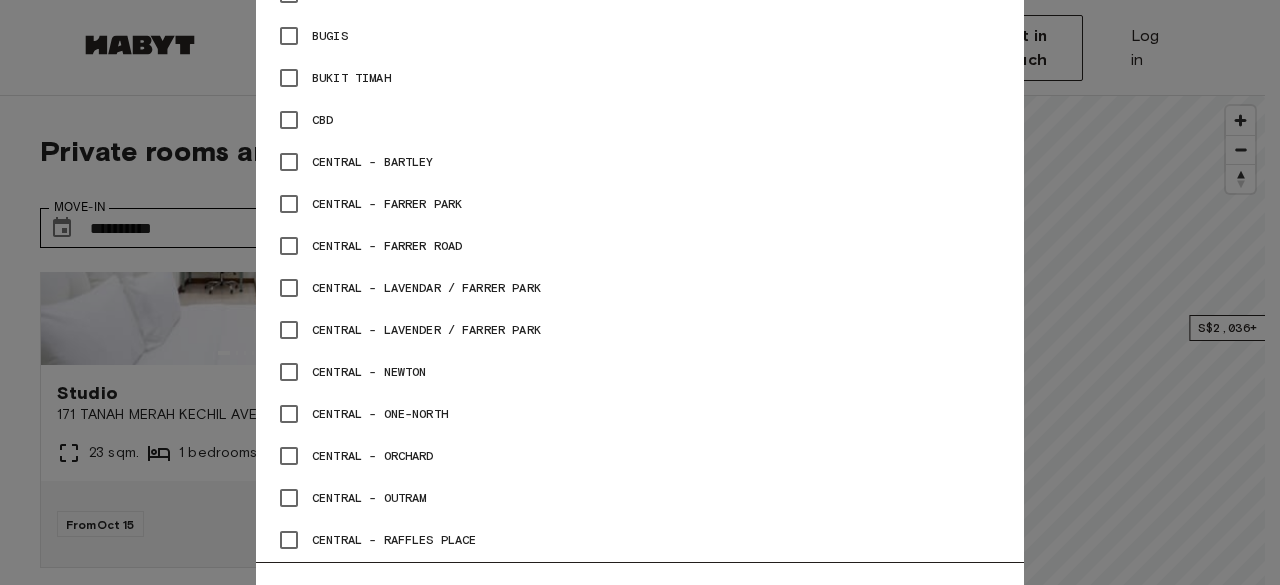 click on "Central - Orchard" at bounding box center [640, 456] 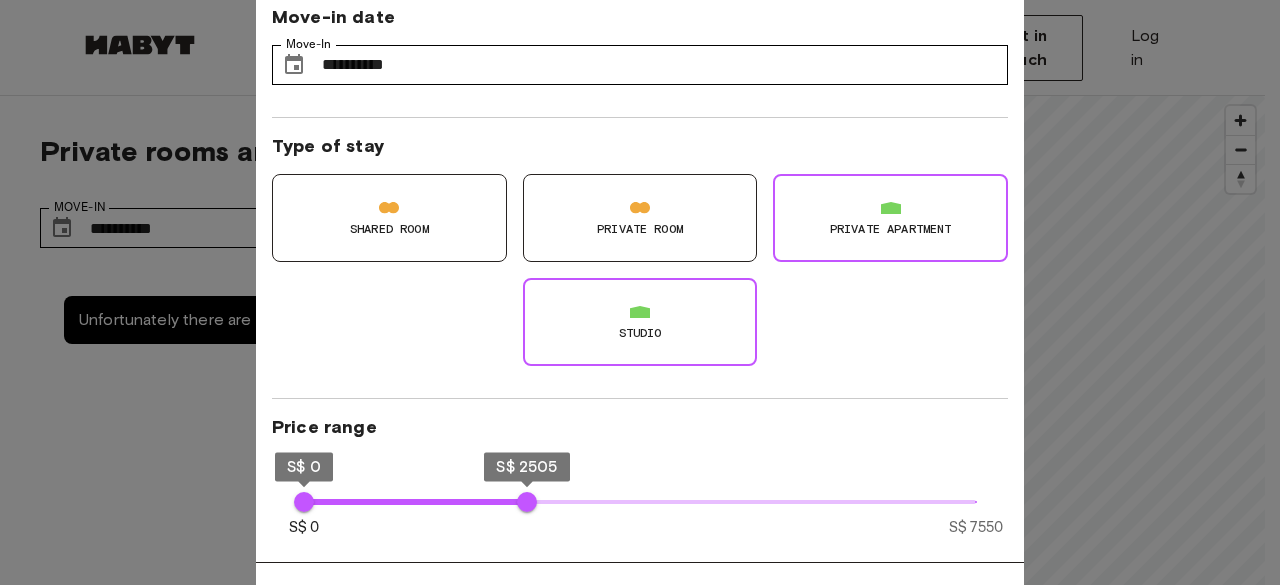 scroll, scrollTop: 132, scrollLeft: 0, axis: vertical 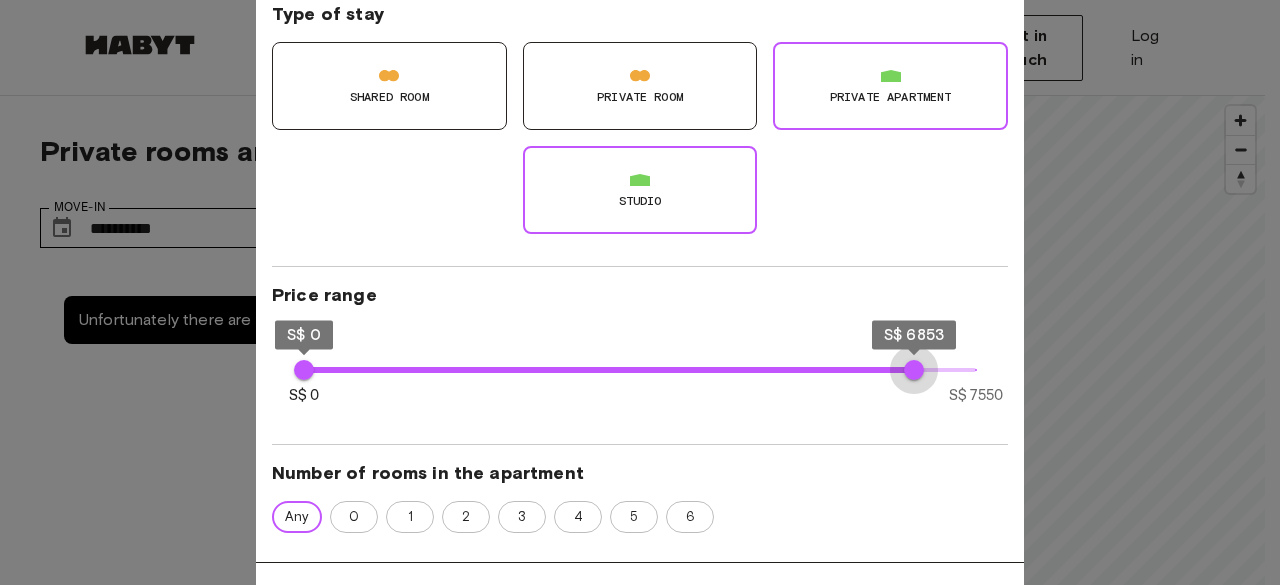type on "****" 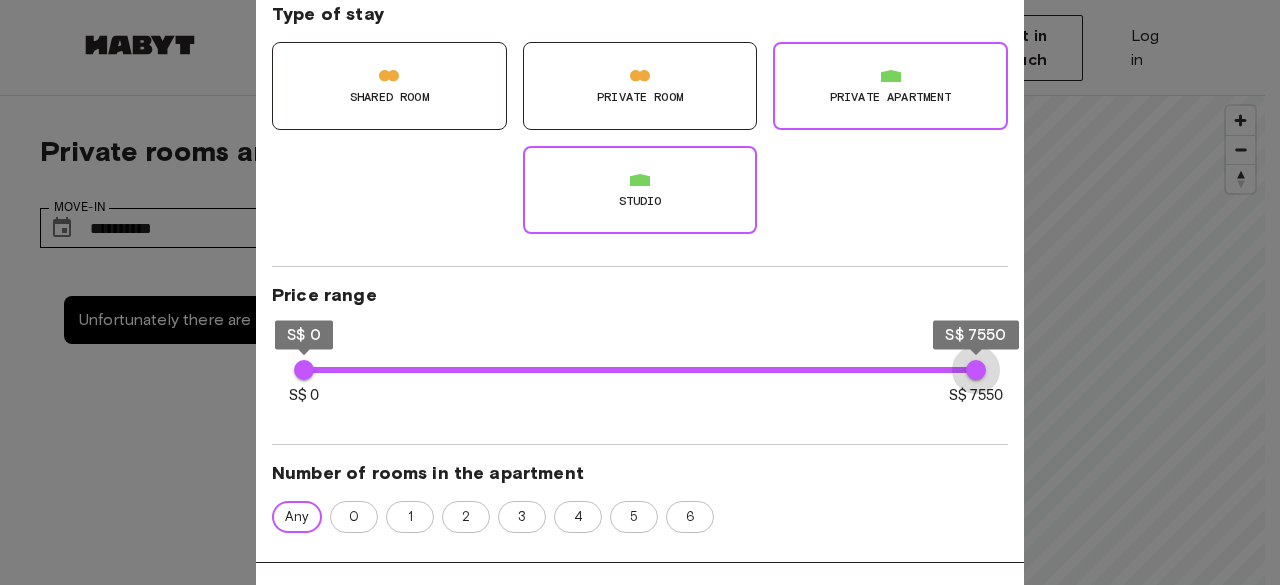 drag, startPoint x: 528, startPoint y: 367, endPoint x: 1019, endPoint y: 454, distance: 498.64816 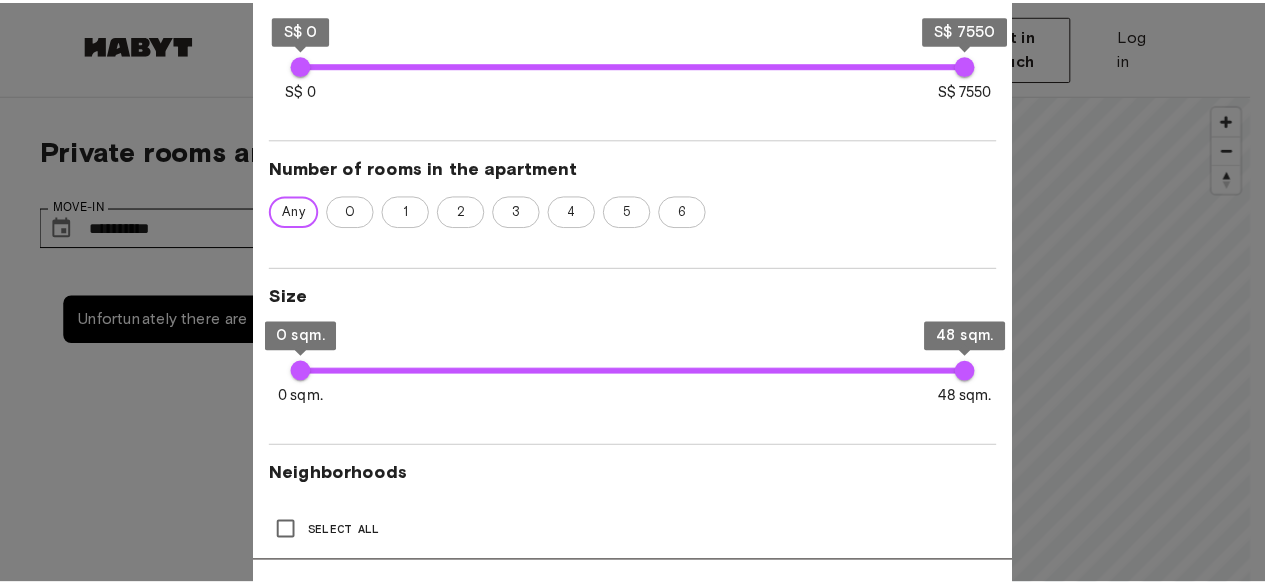 scroll, scrollTop: 0, scrollLeft: 0, axis: both 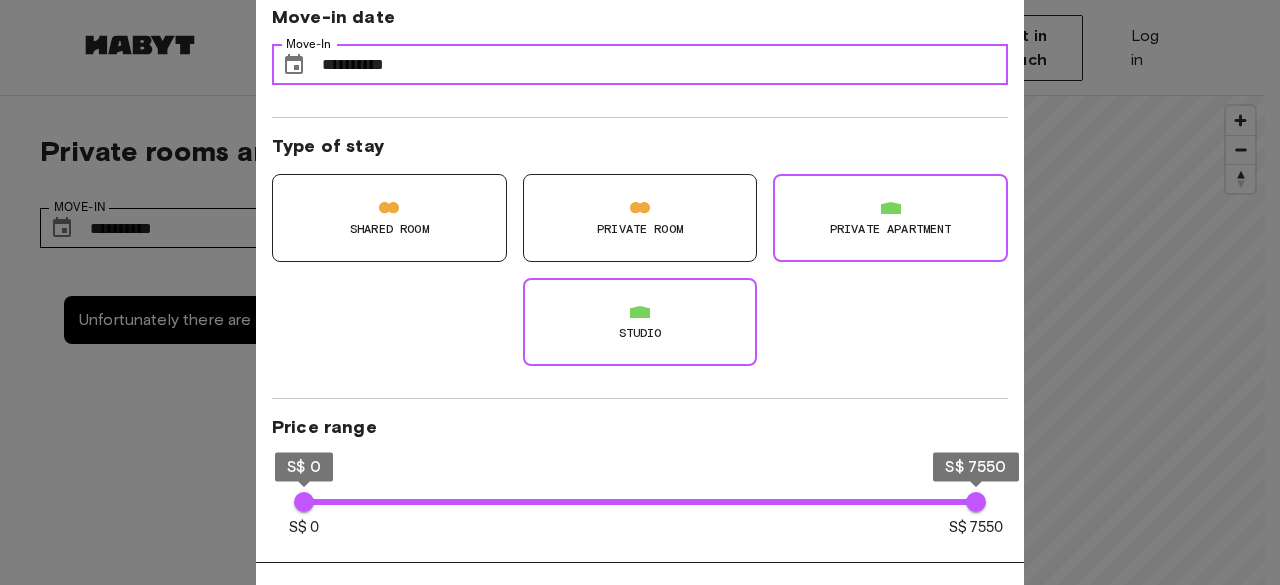 click on "**********" at bounding box center [665, 65] 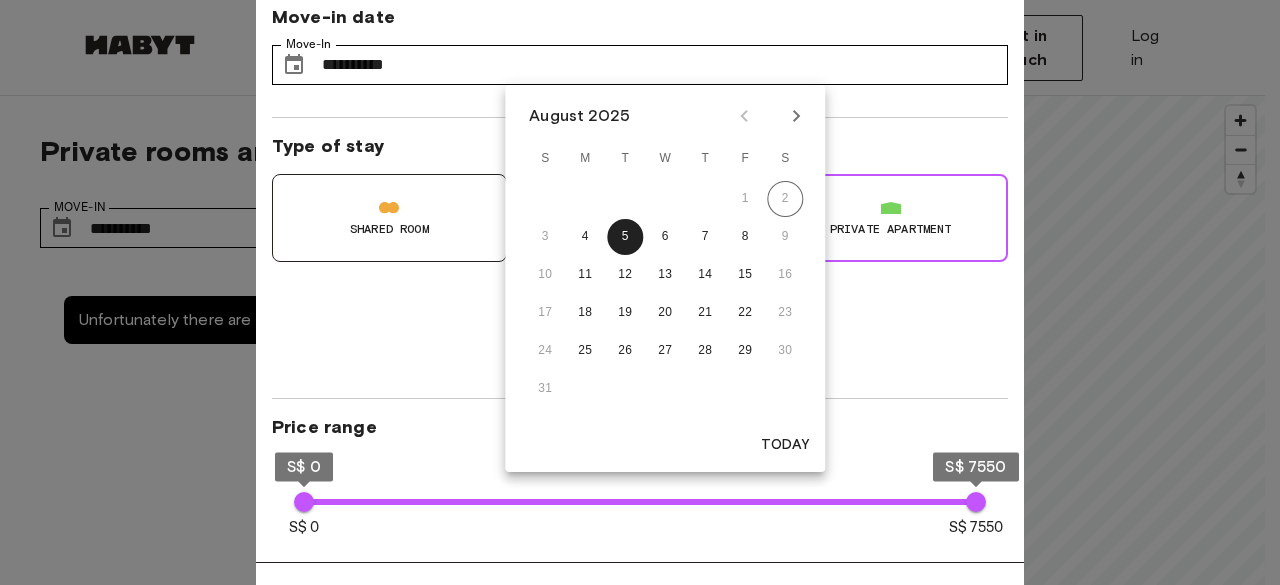 click 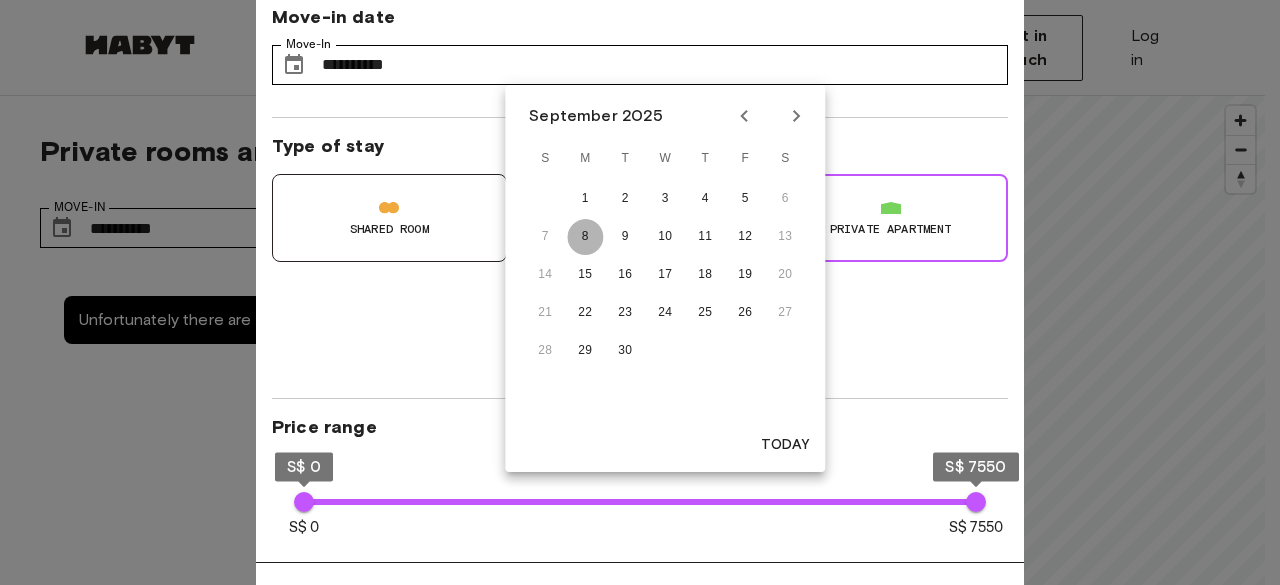 click on "8" at bounding box center (585, 237) 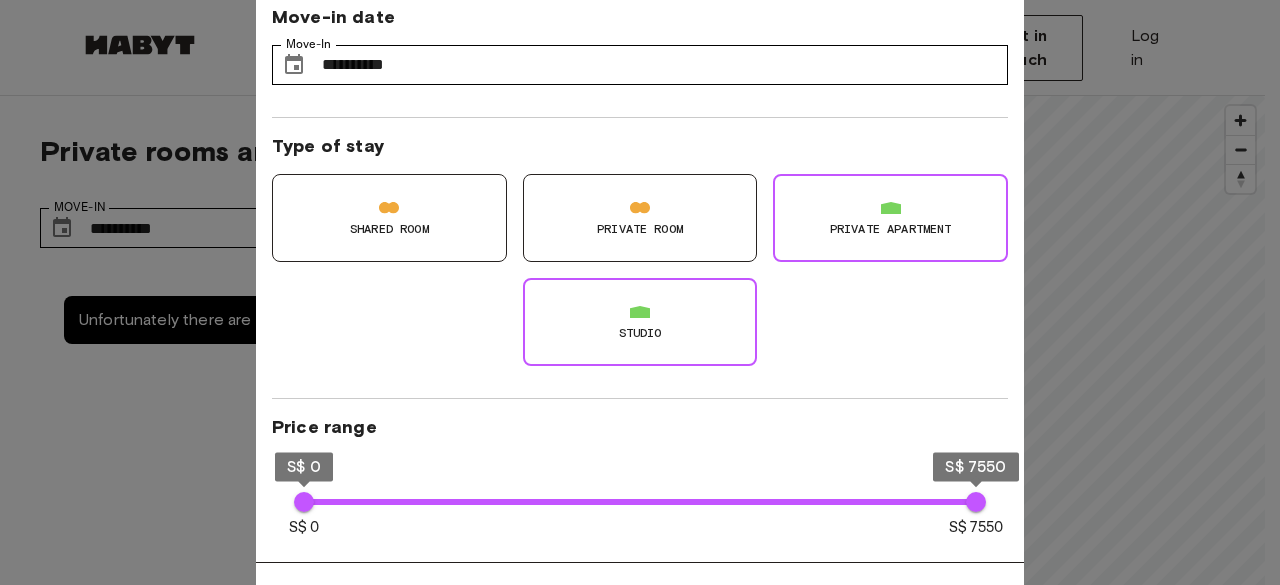 click at bounding box center (640, 292) 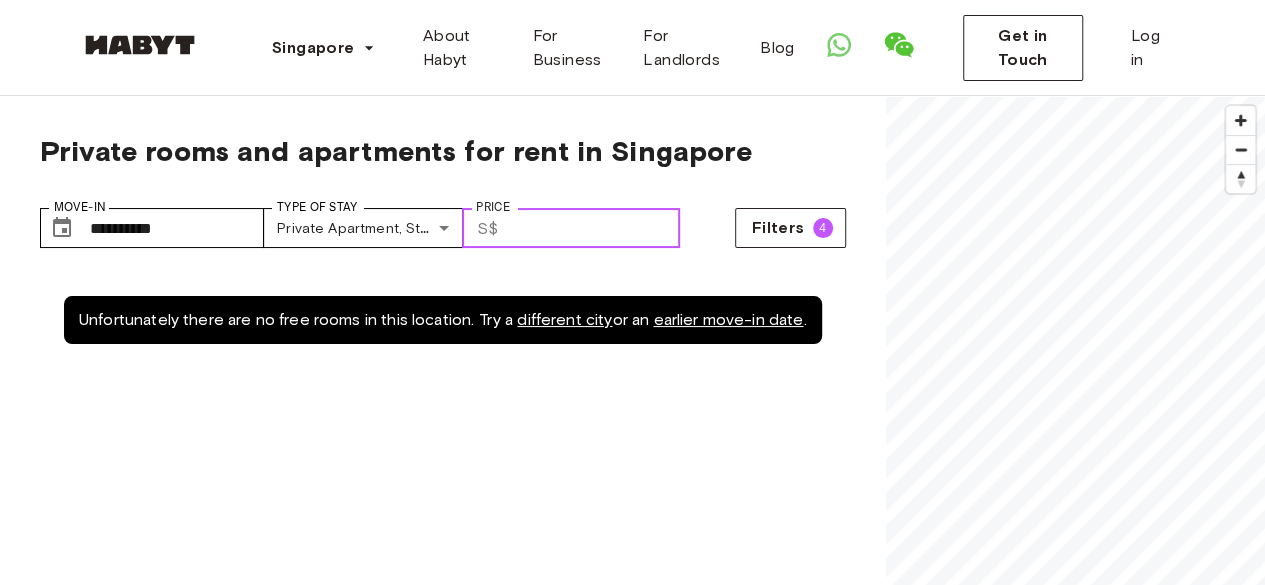 click on "****" at bounding box center [593, 228] 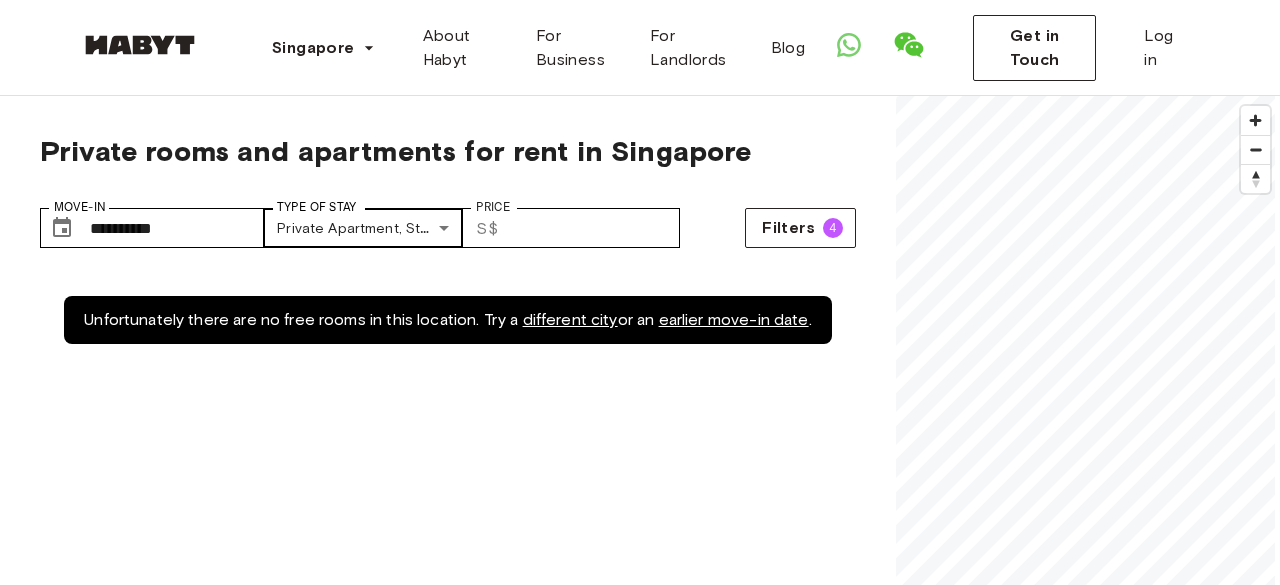 click on "**********" at bounding box center (640, 2318) 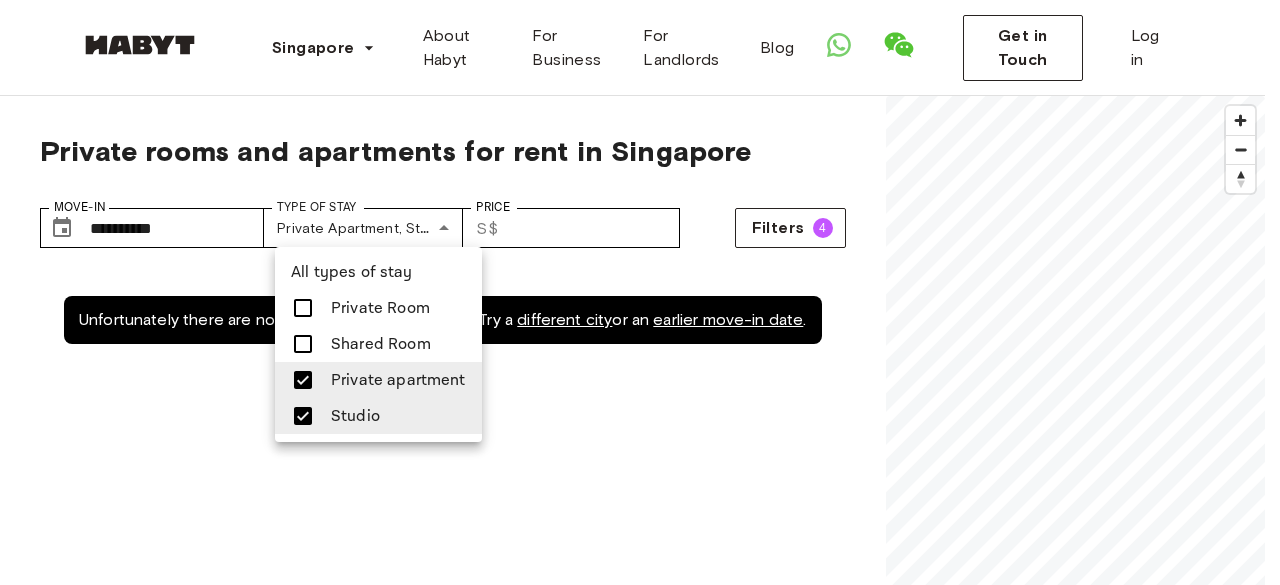 click at bounding box center (303, 380) 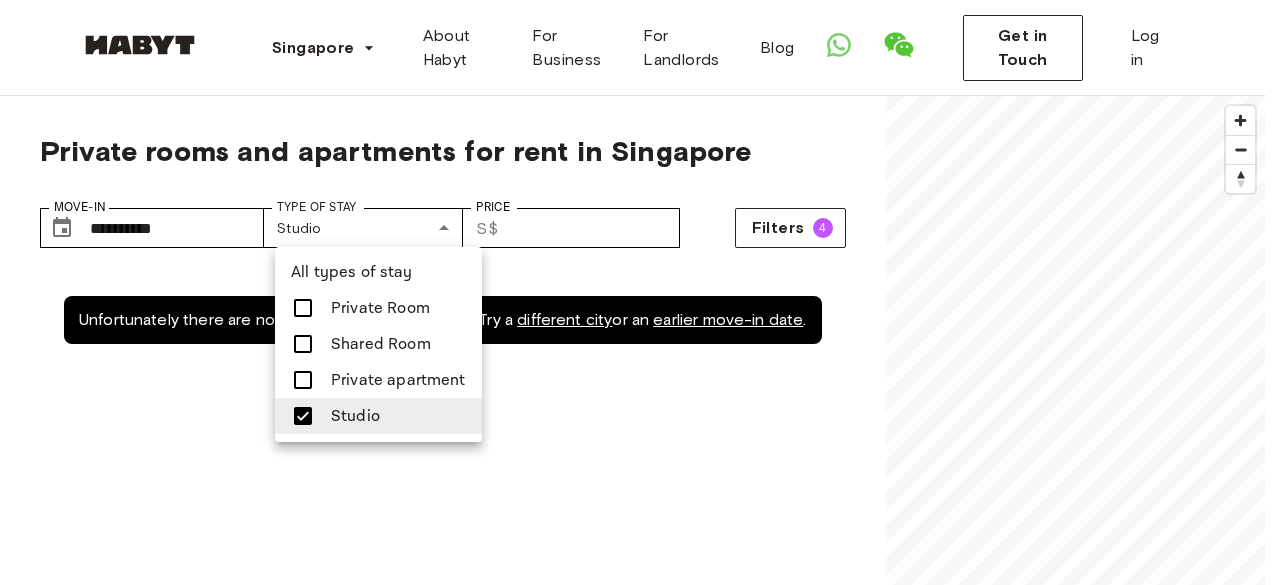 click at bounding box center [303, 416] 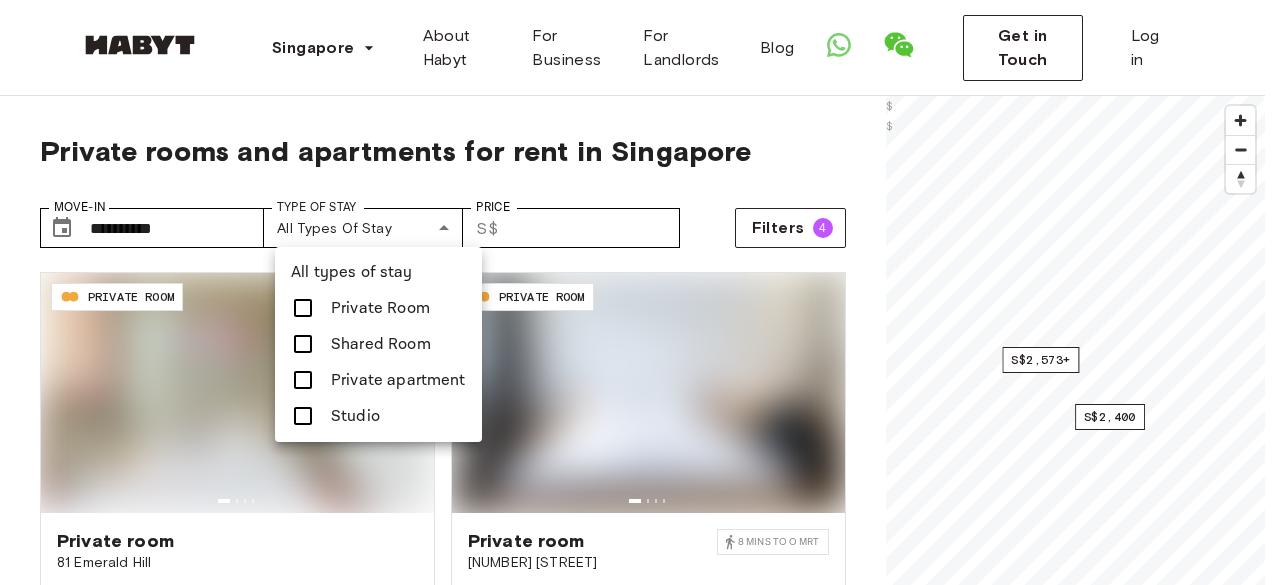 click at bounding box center [640, 292] 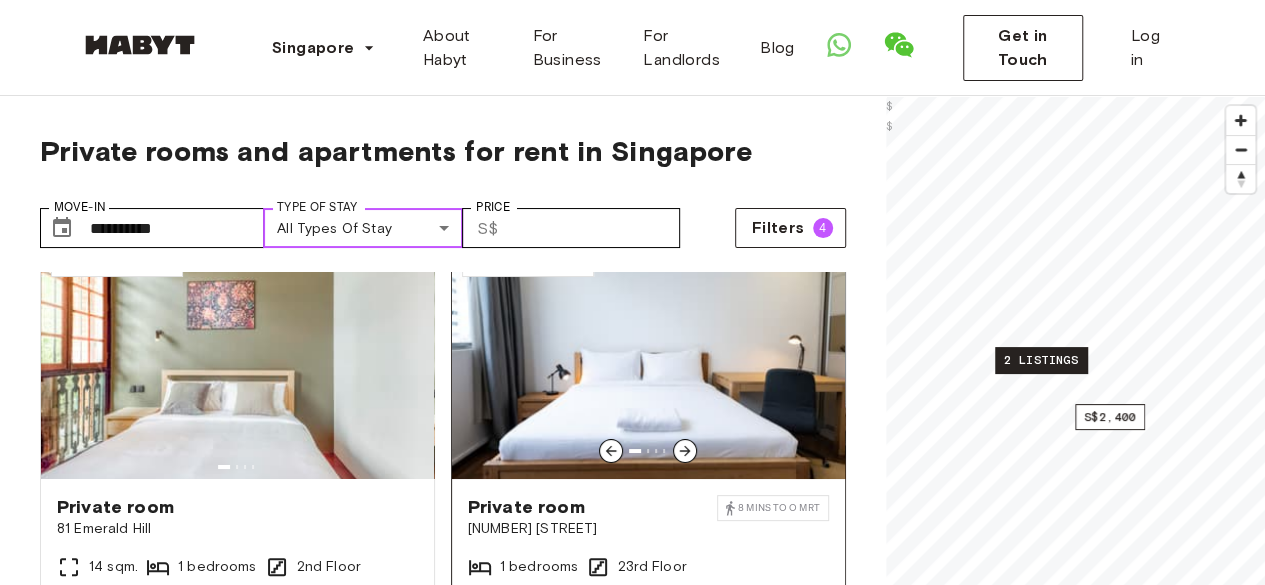scroll, scrollTop: 30, scrollLeft: 0, axis: vertical 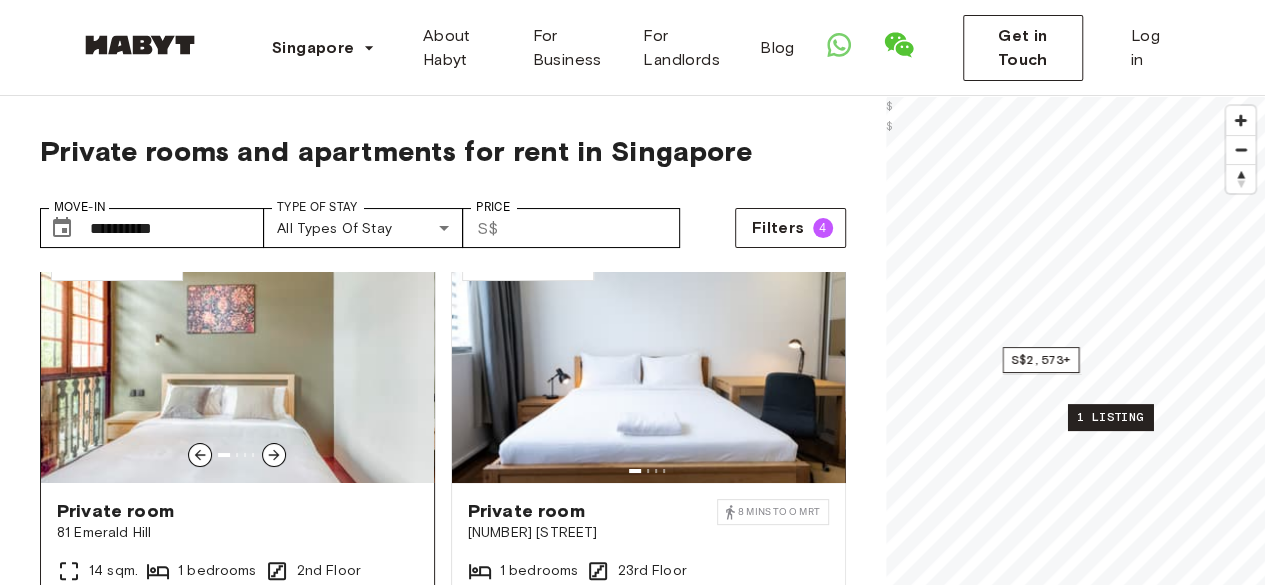 click 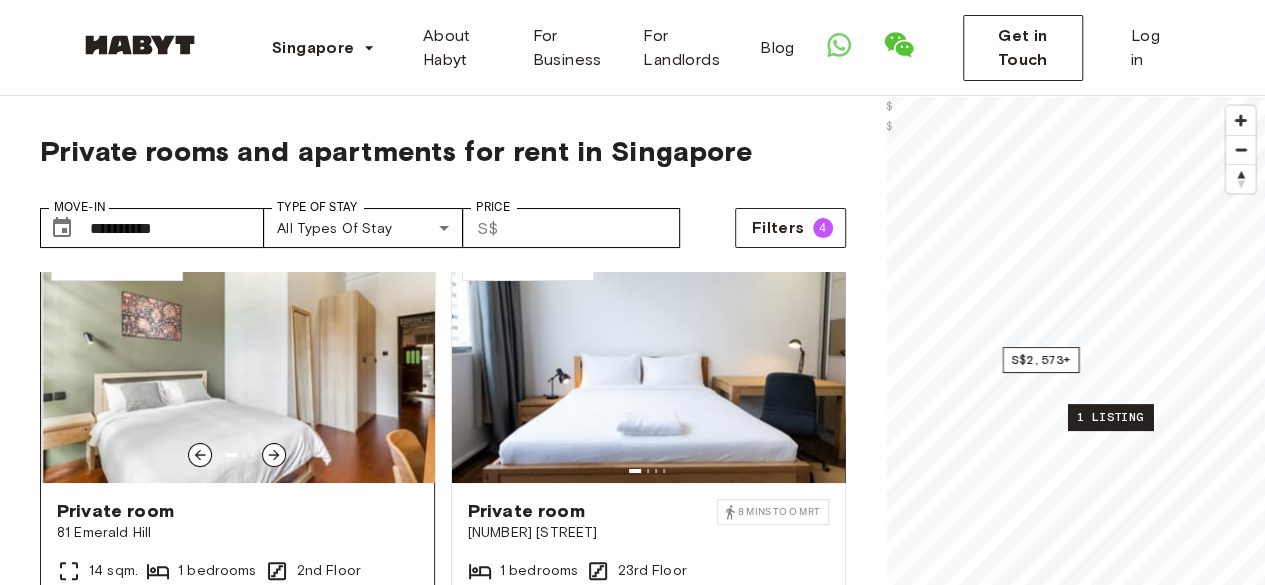 click 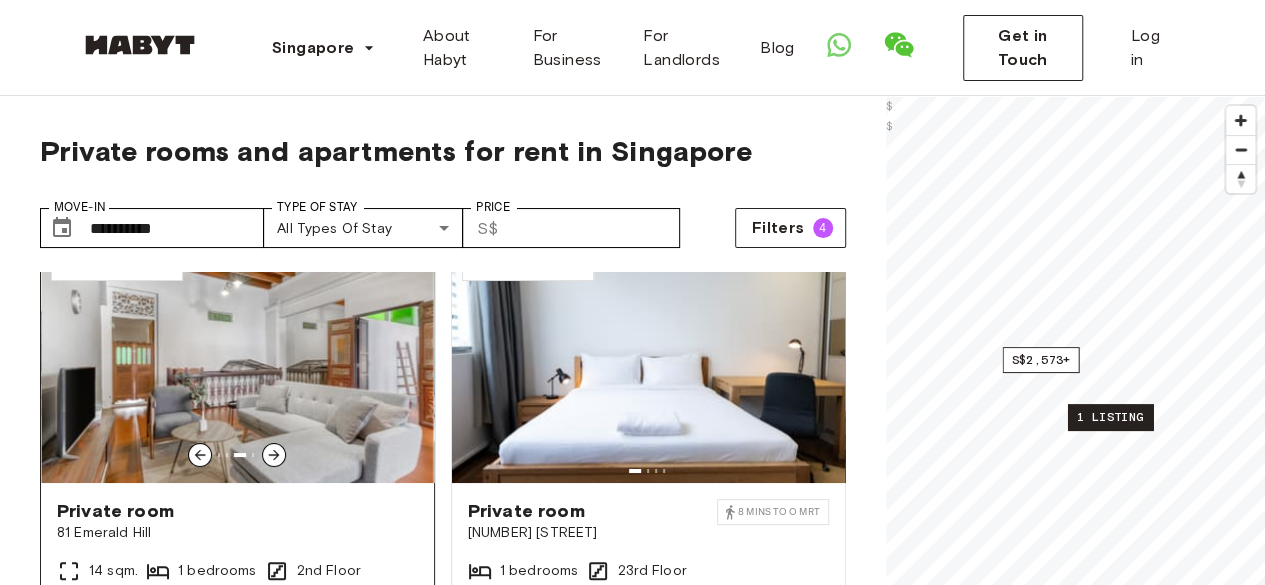 click 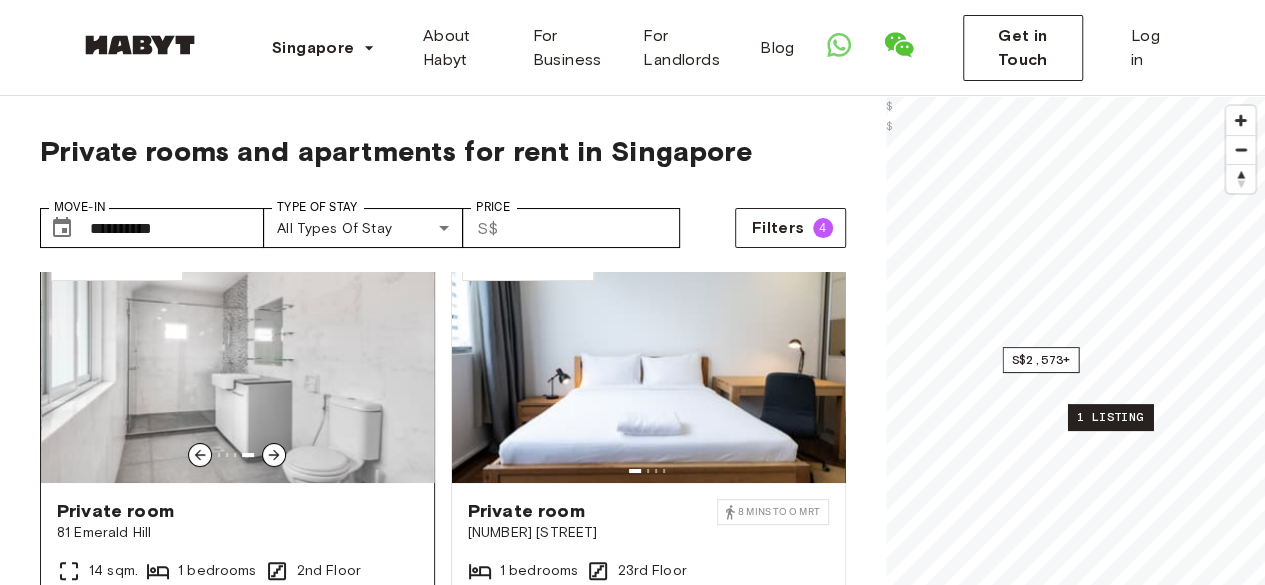 click 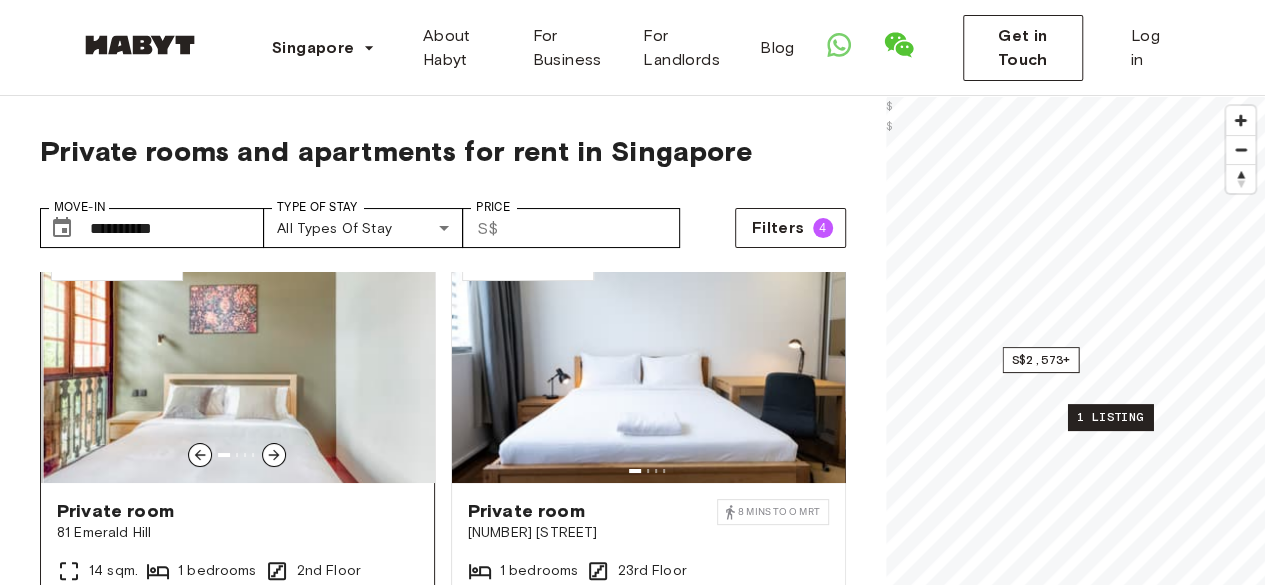 click 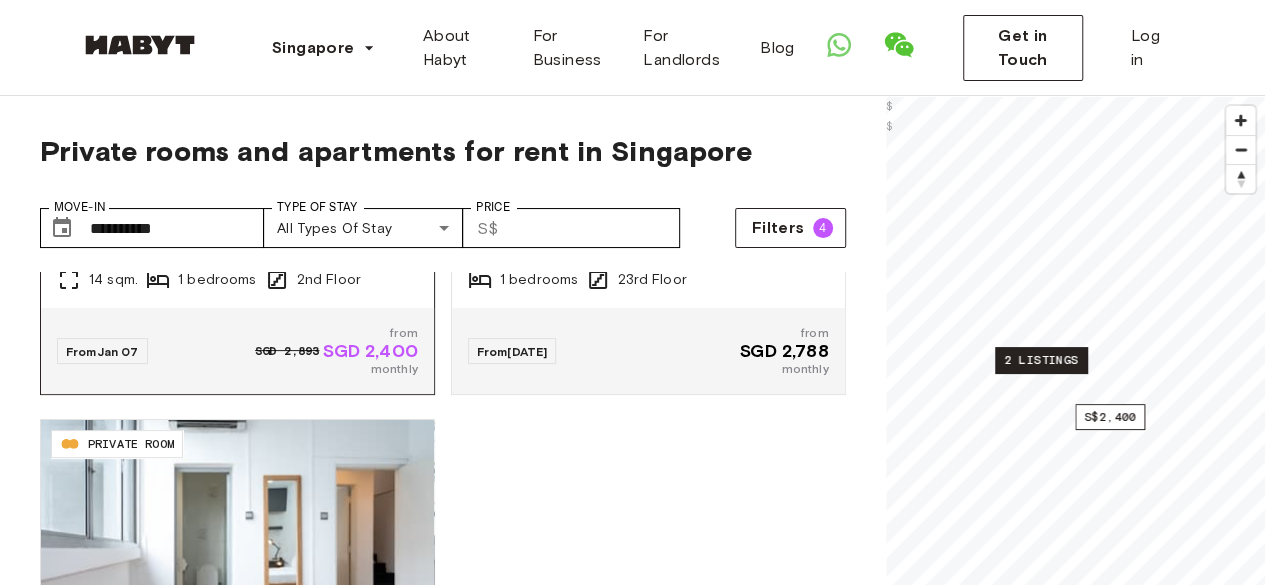 scroll, scrollTop: 380, scrollLeft: 0, axis: vertical 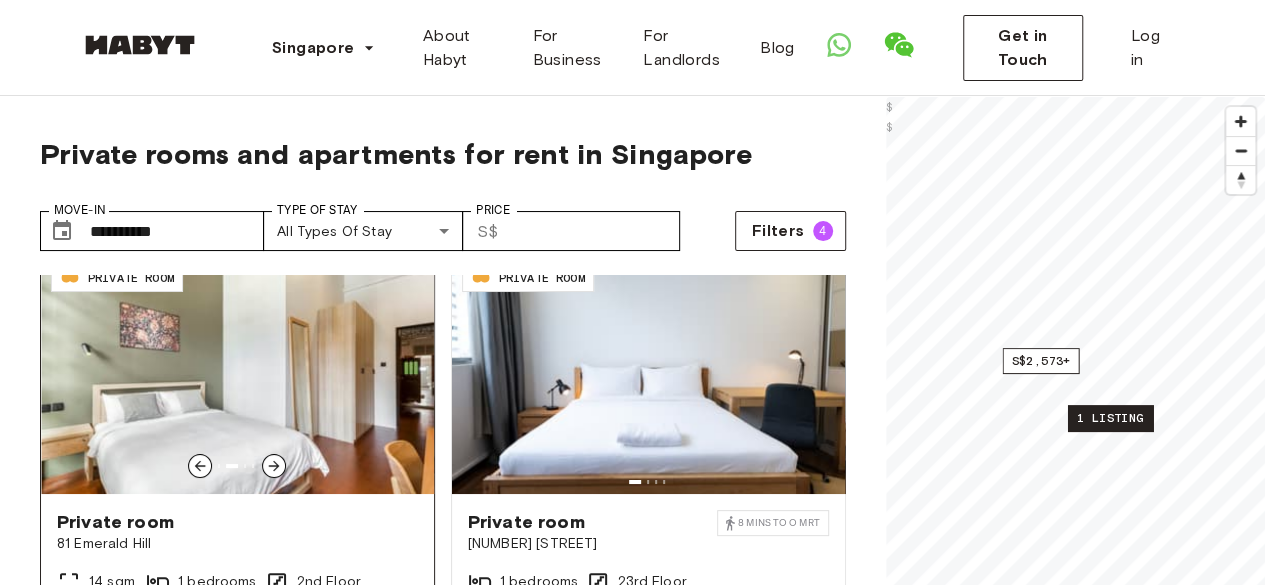 click 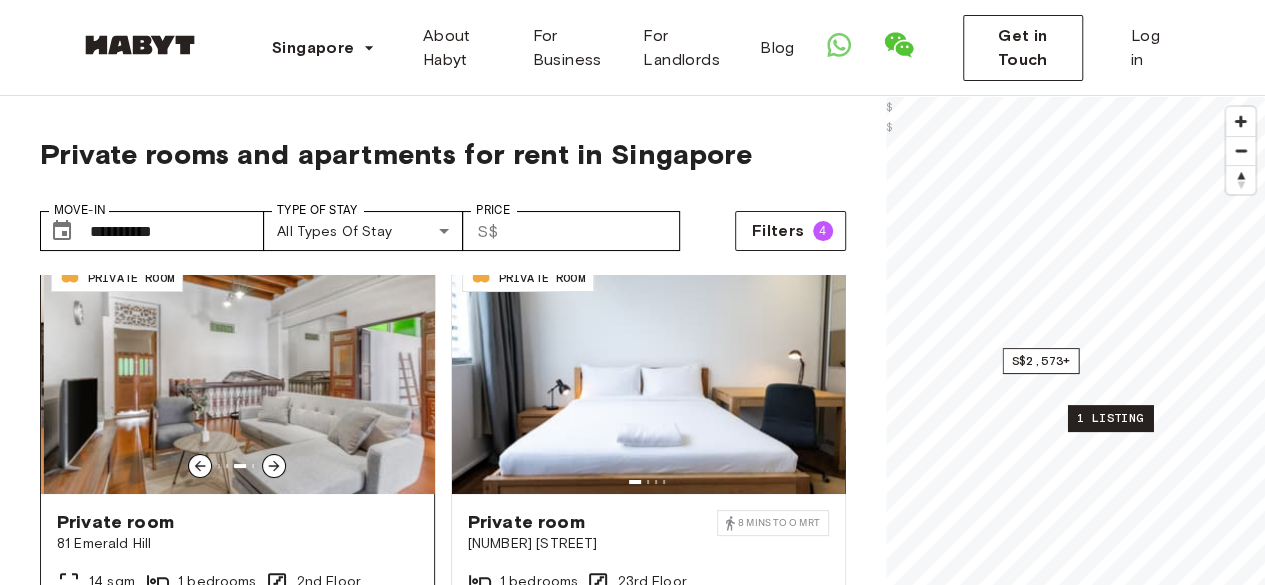 click 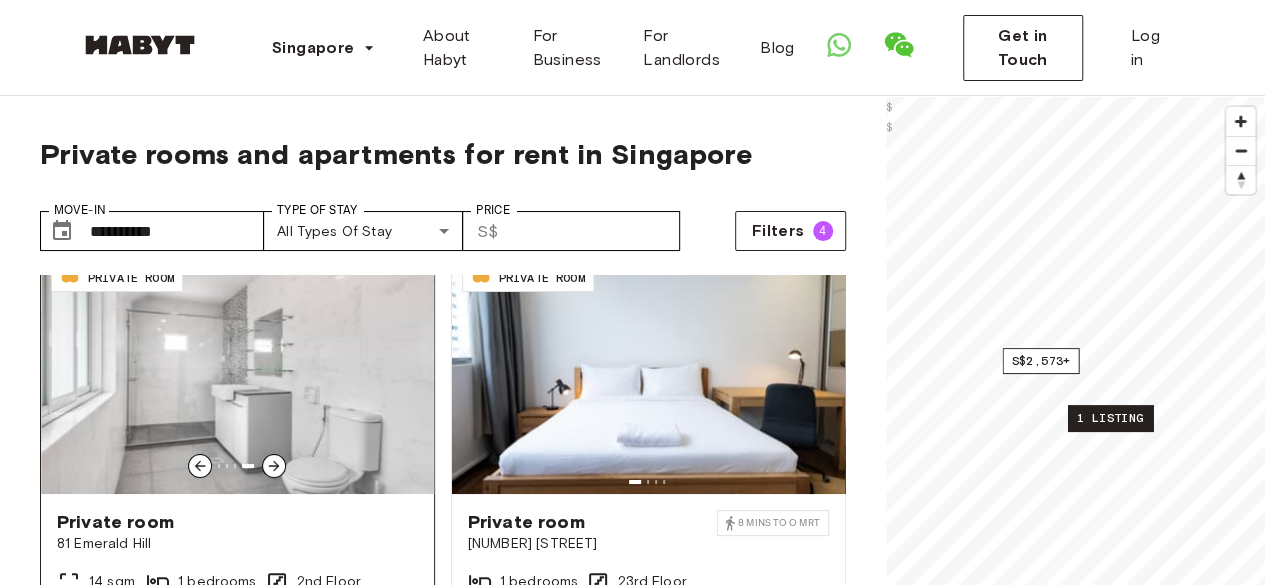 click 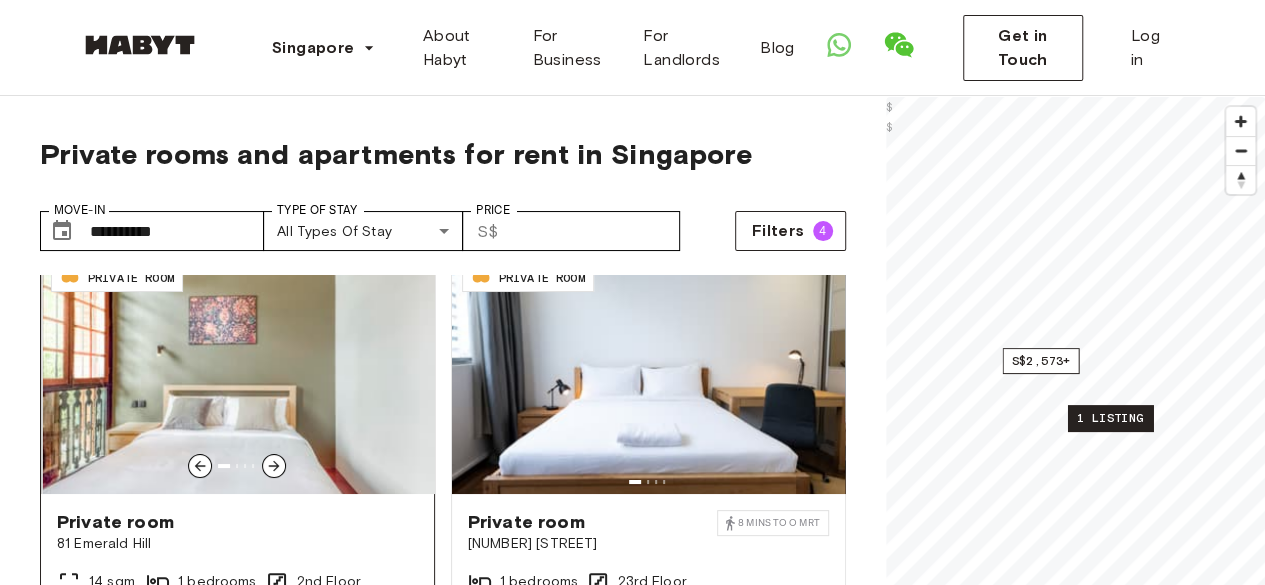 click 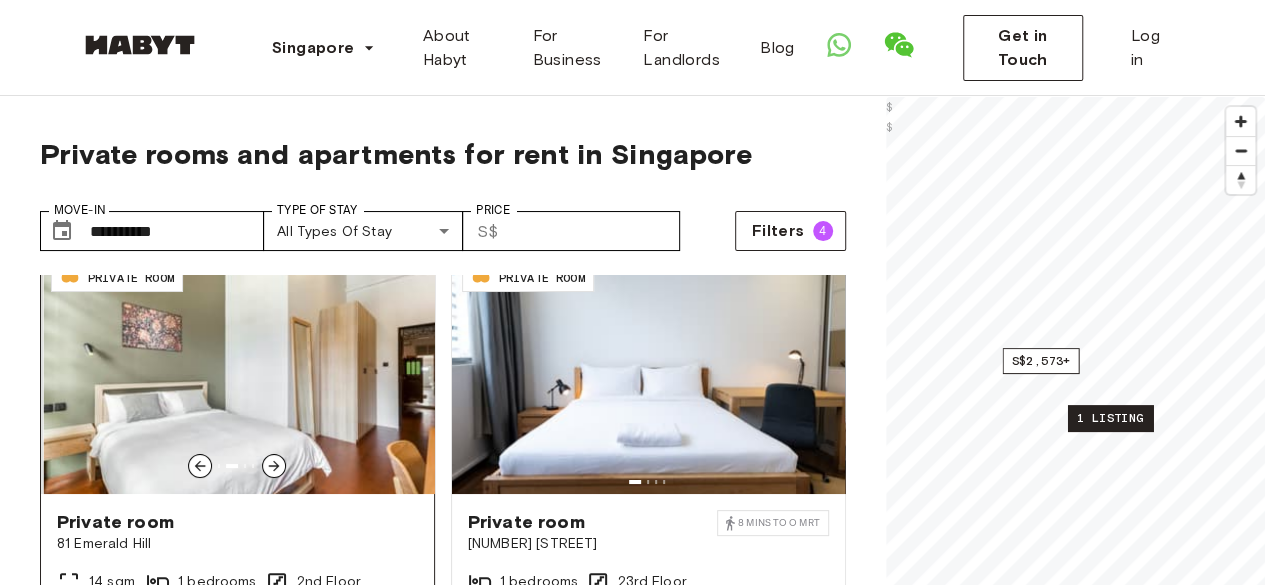 click 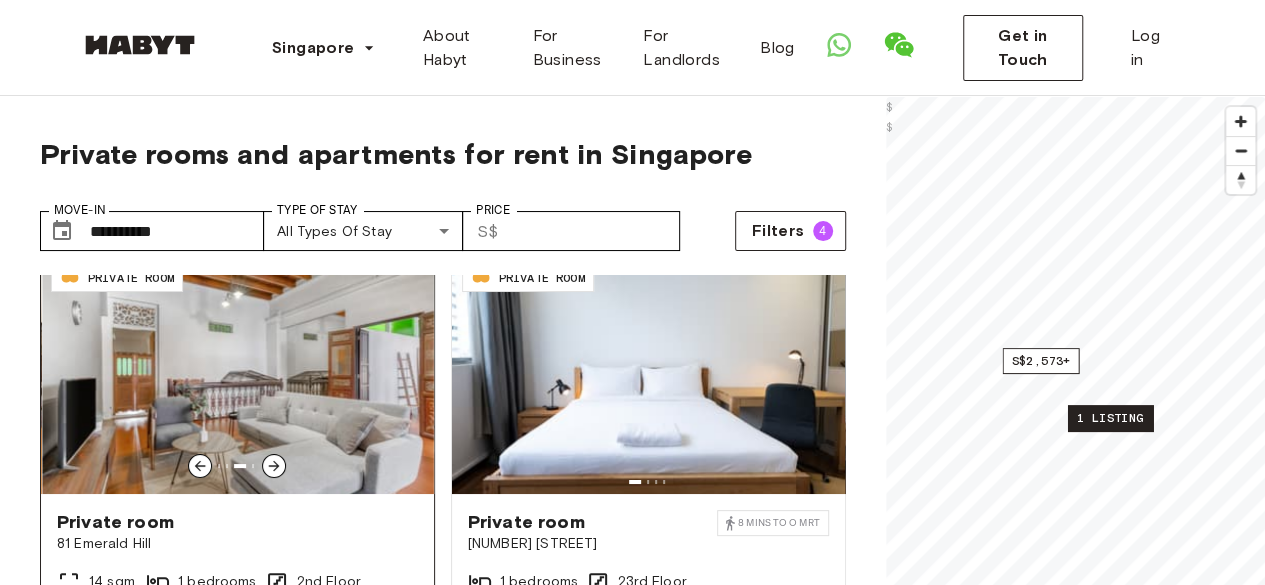 click 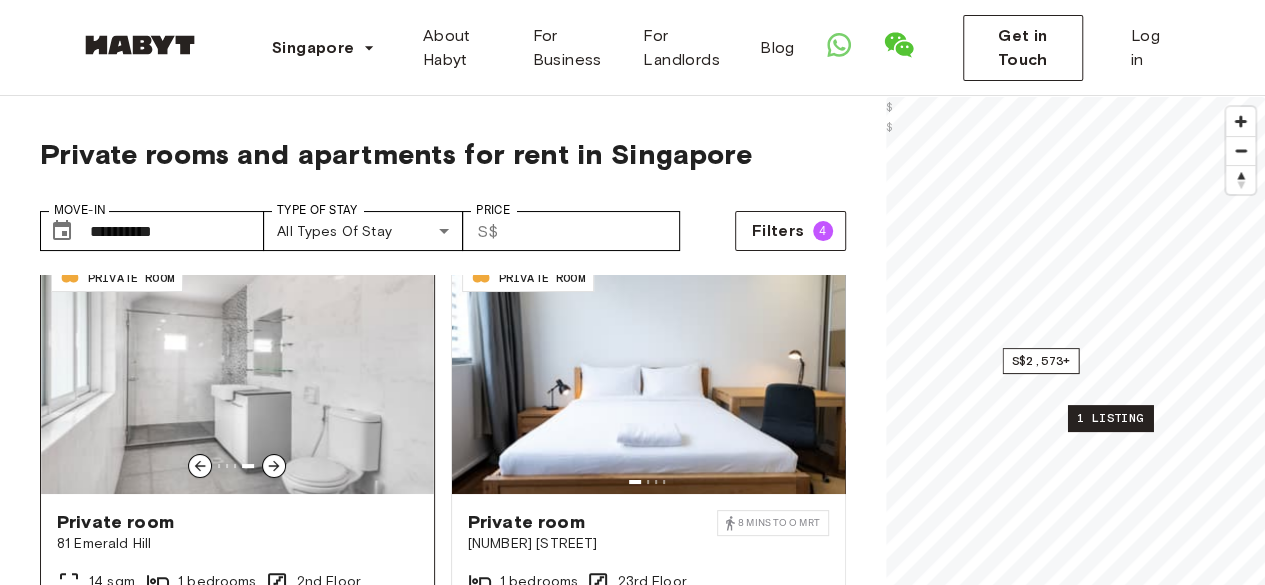 click 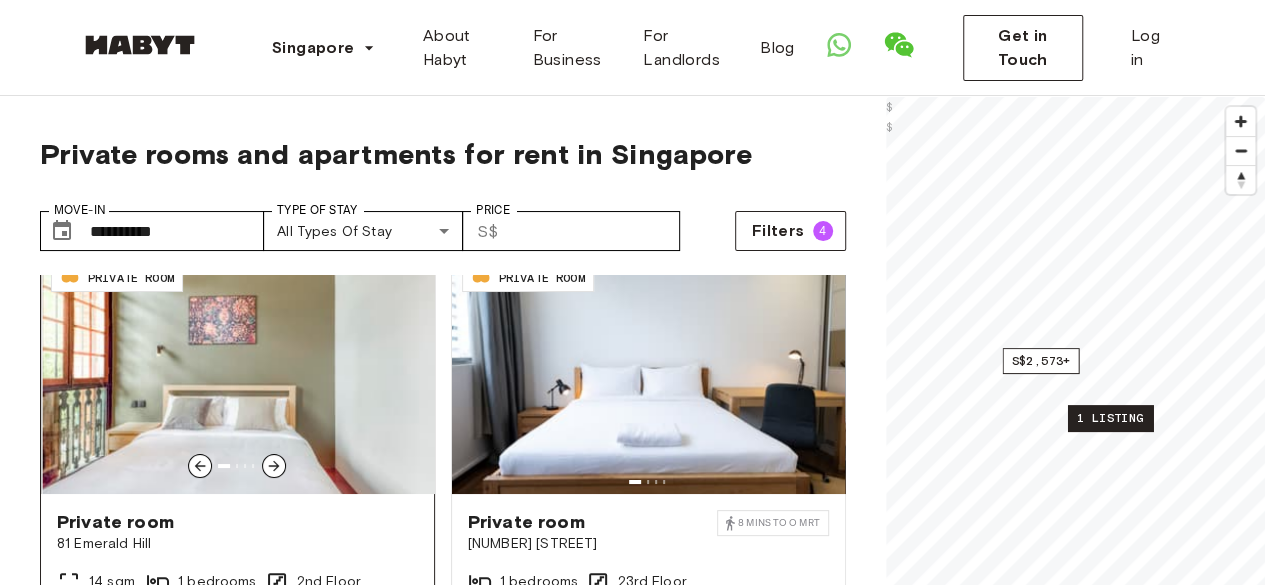 click at bounding box center (238, 374) 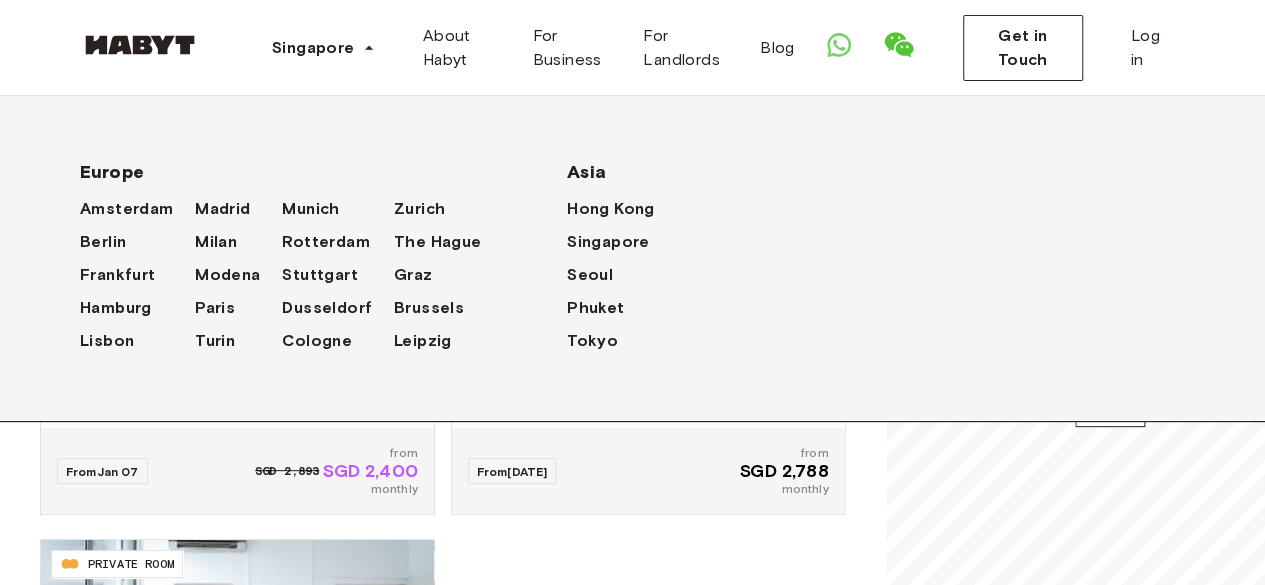 scroll, scrollTop: 184, scrollLeft: 0, axis: vertical 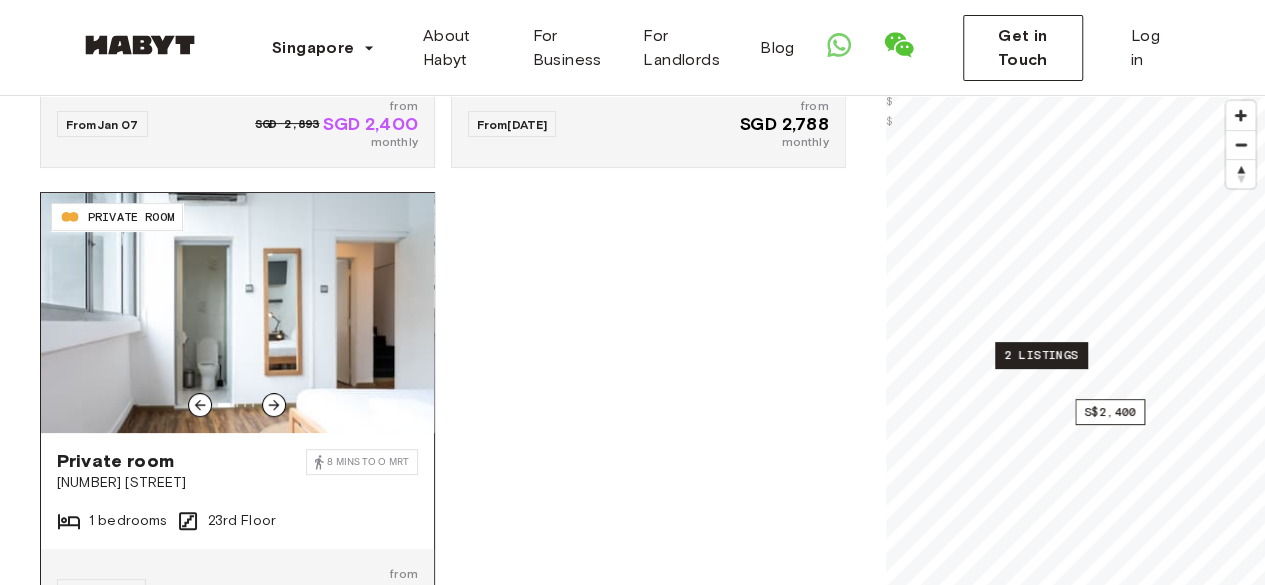 click 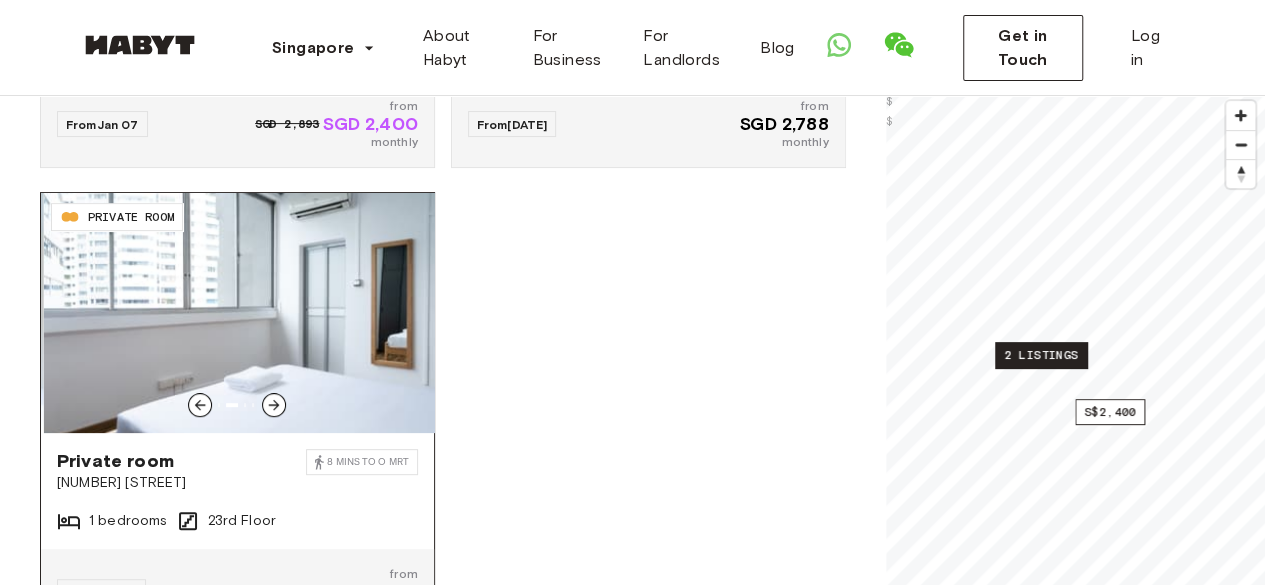 click 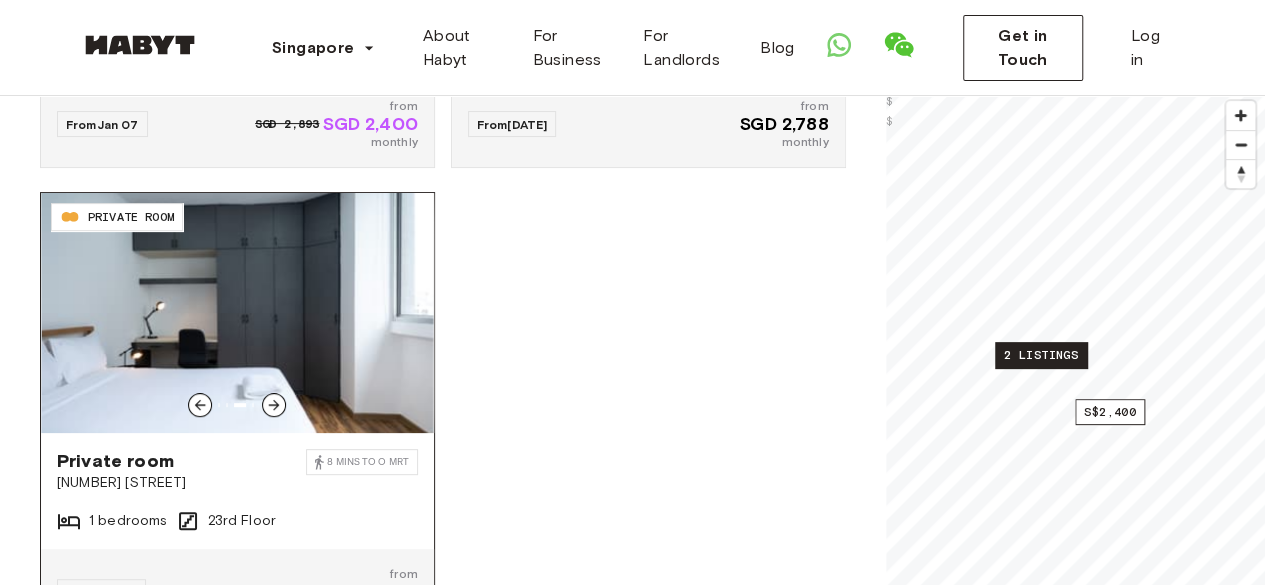 click 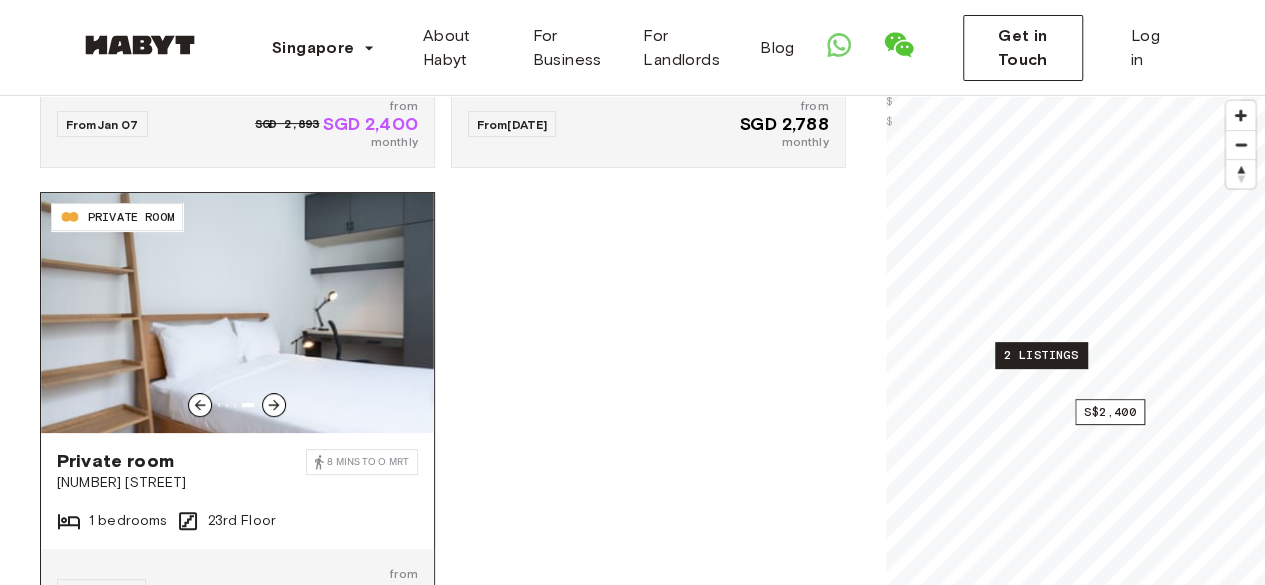 click 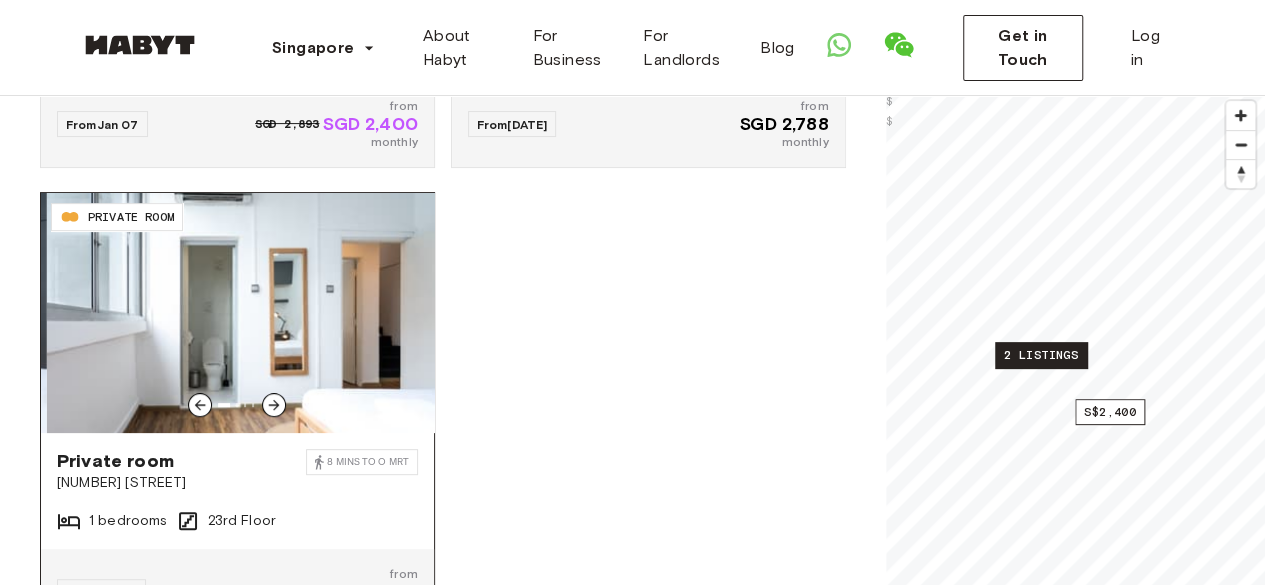 click 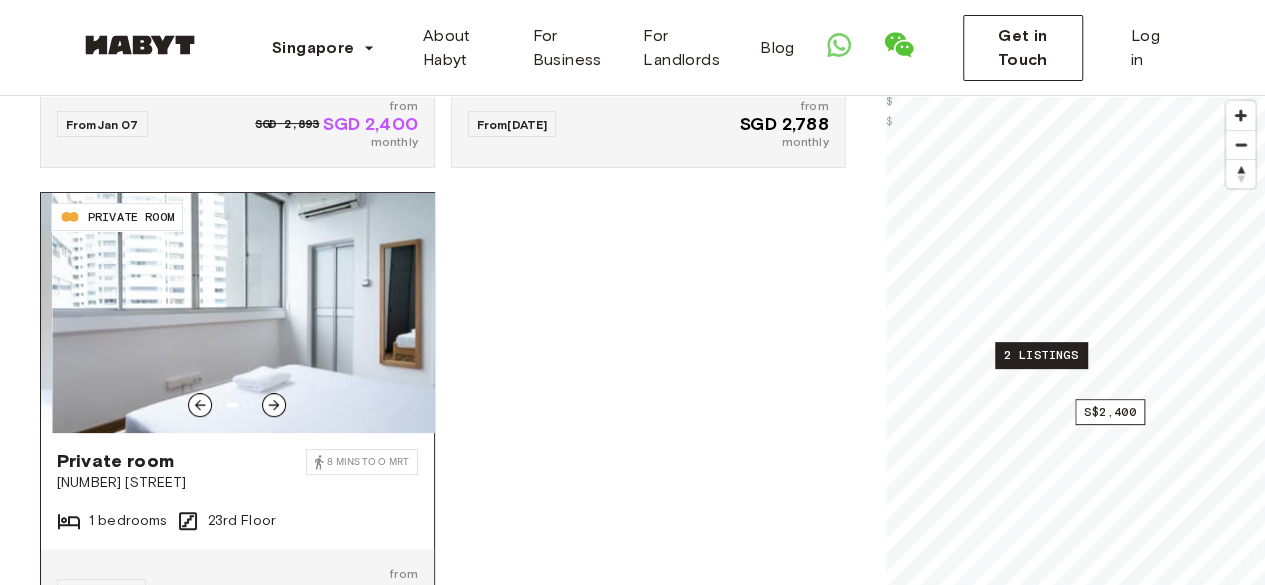 click 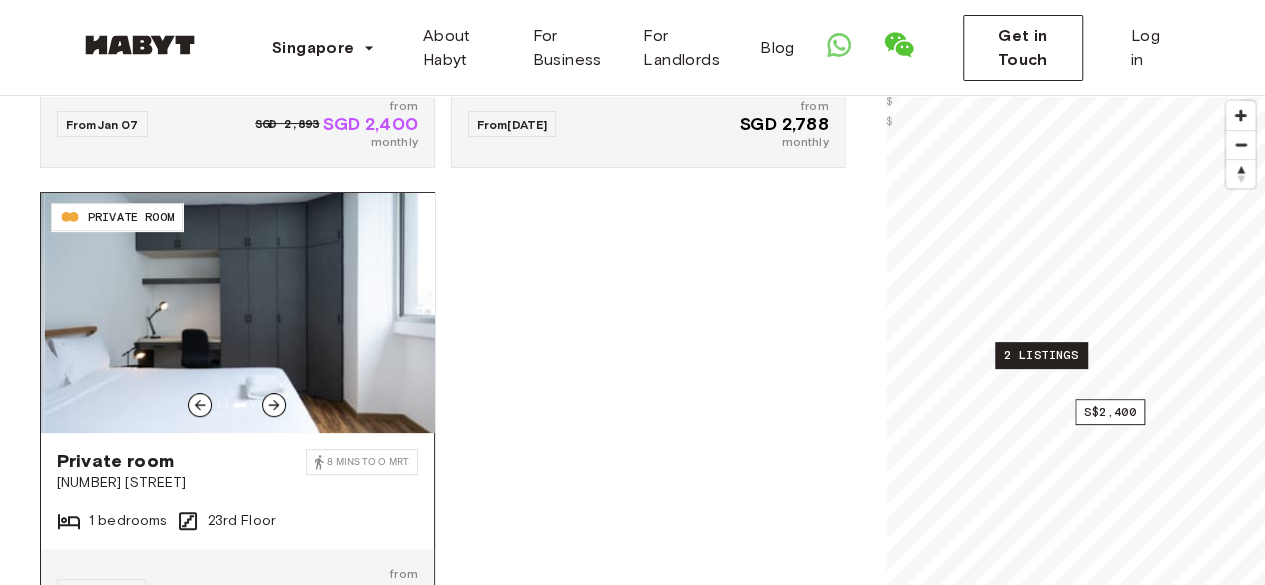 click 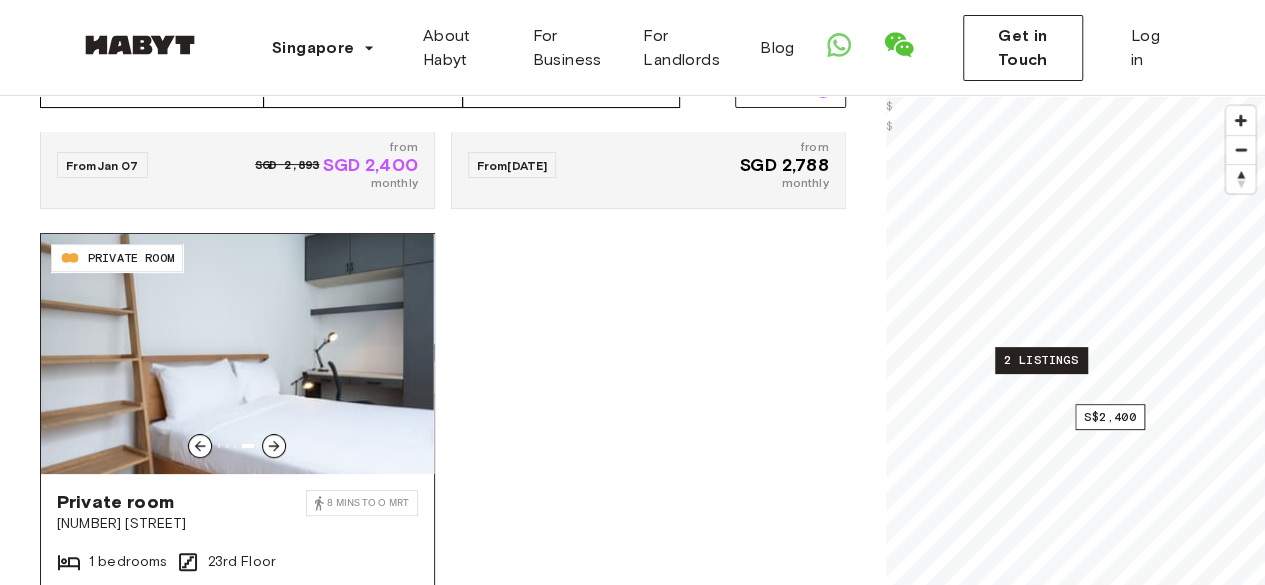 scroll, scrollTop: 142, scrollLeft: 0, axis: vertical 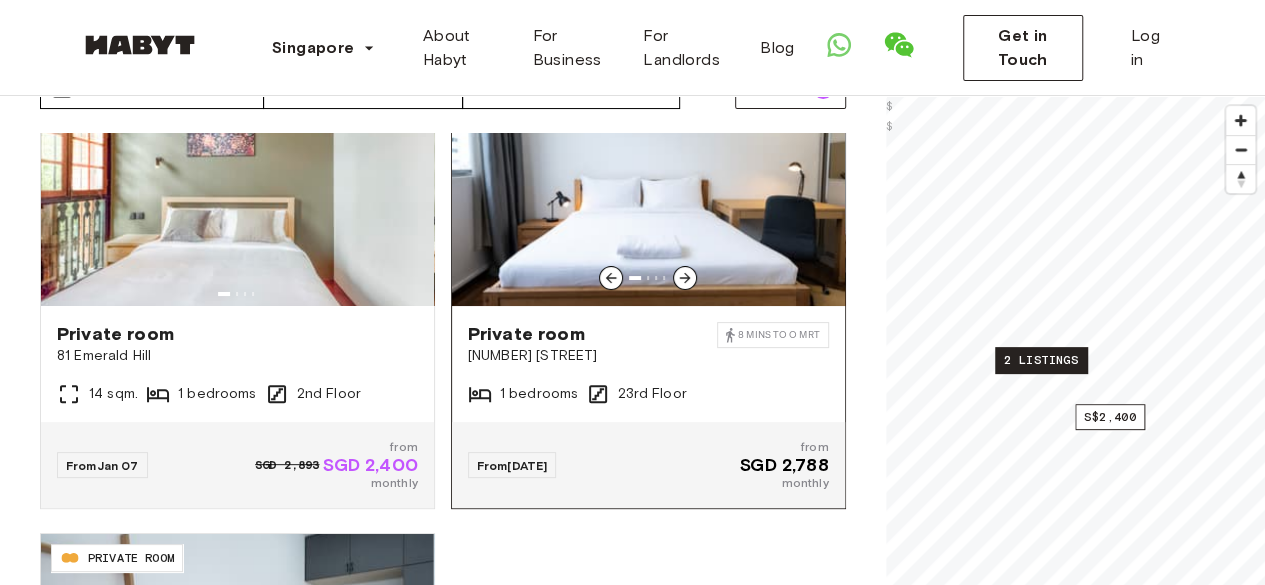 click at bounding box center (685, 278) 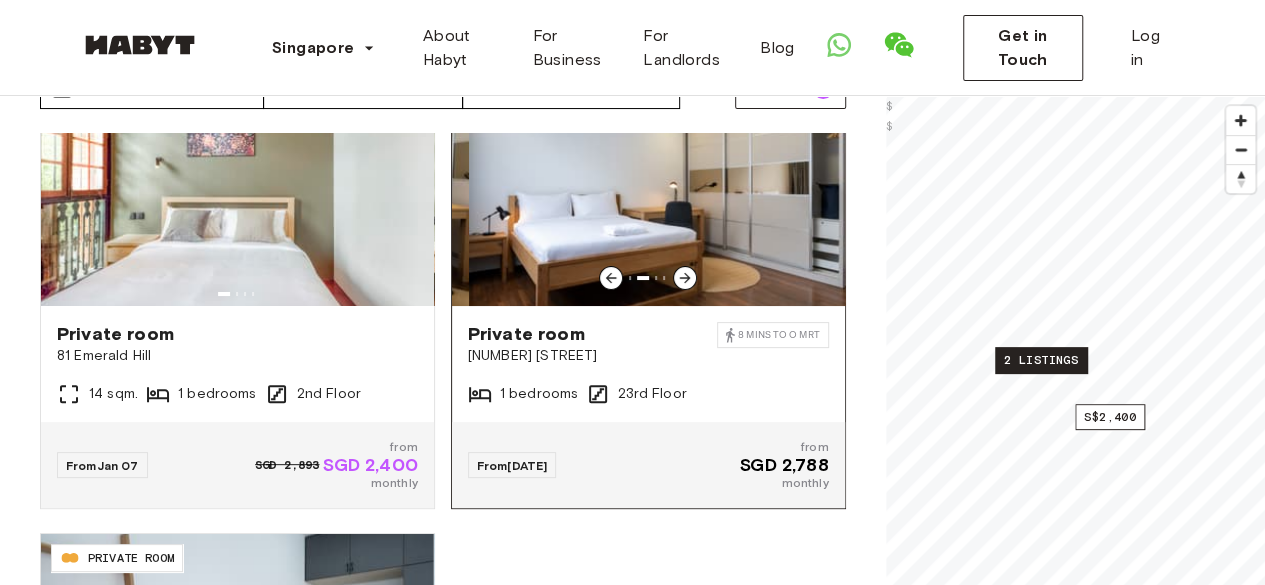 click at bounding box center (685, 278) 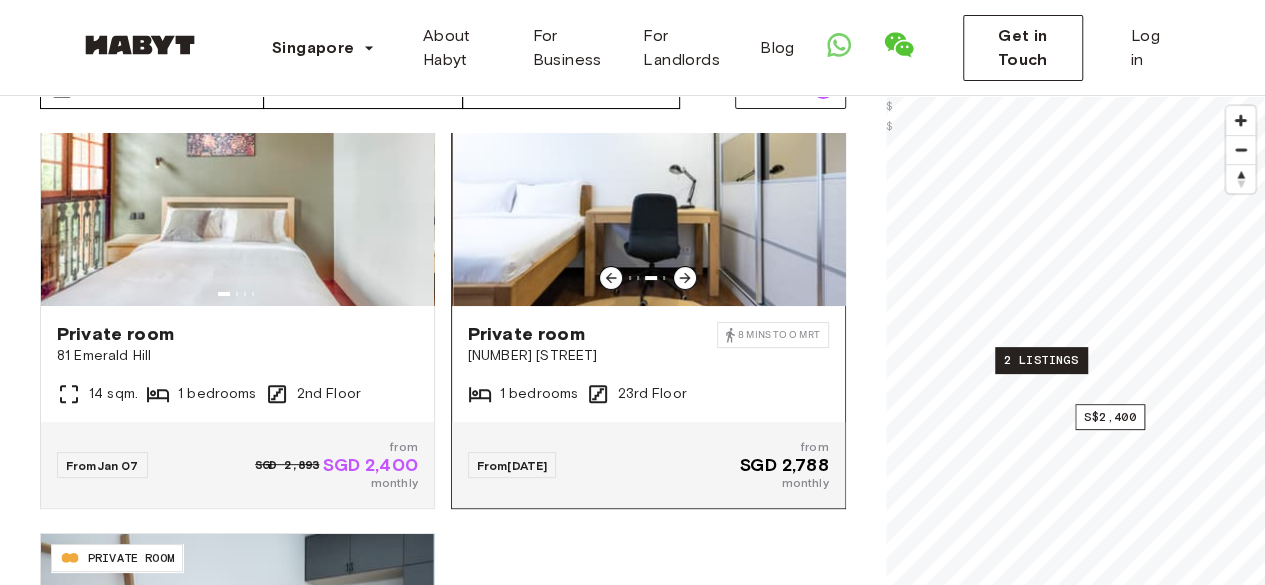 click at bounding box center [685, 278] 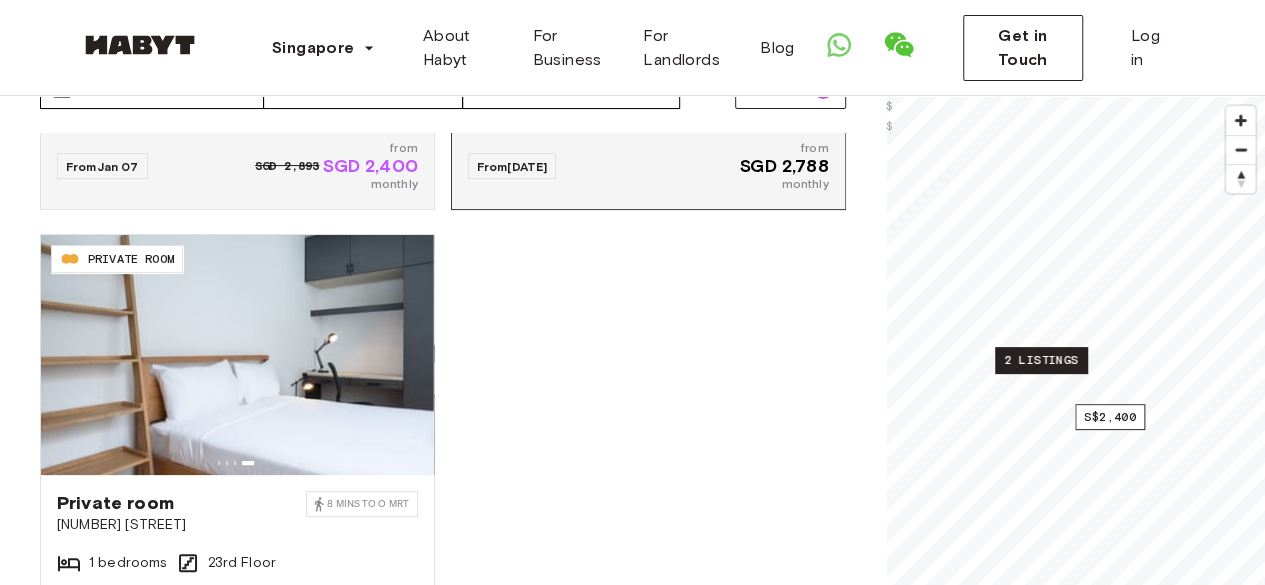 scroll, scrollTop: 0, scrollLeft: 0, axis: both 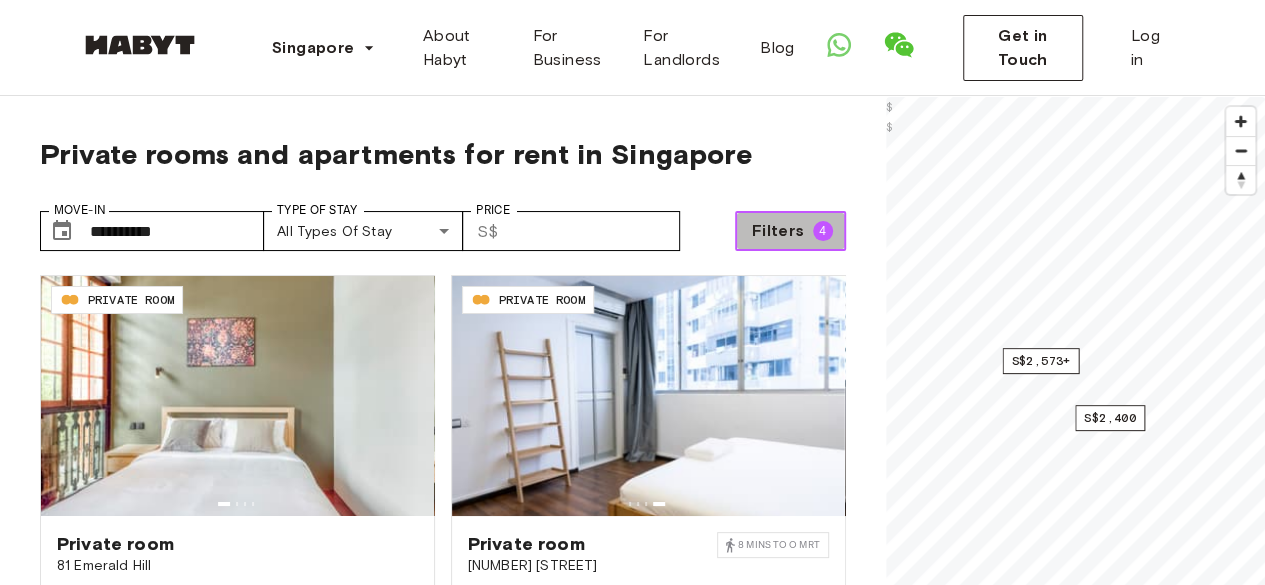 click on "4" at bounding box center [823, 231] 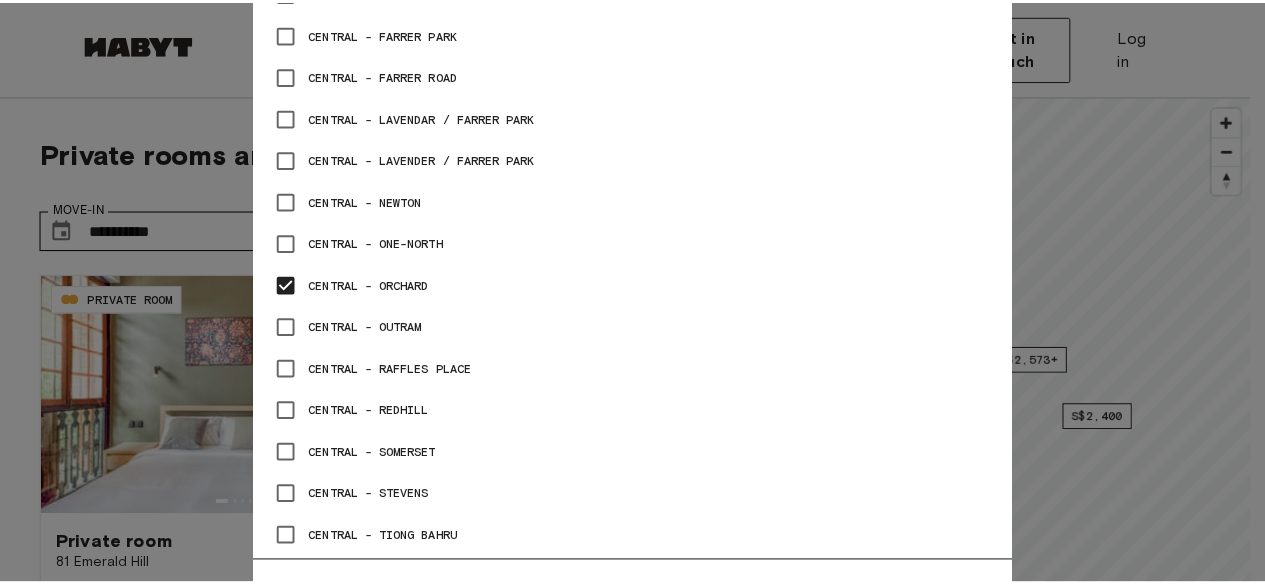 scroll, scrollTop: 1188, scrollLeft: 0, axis: vertical 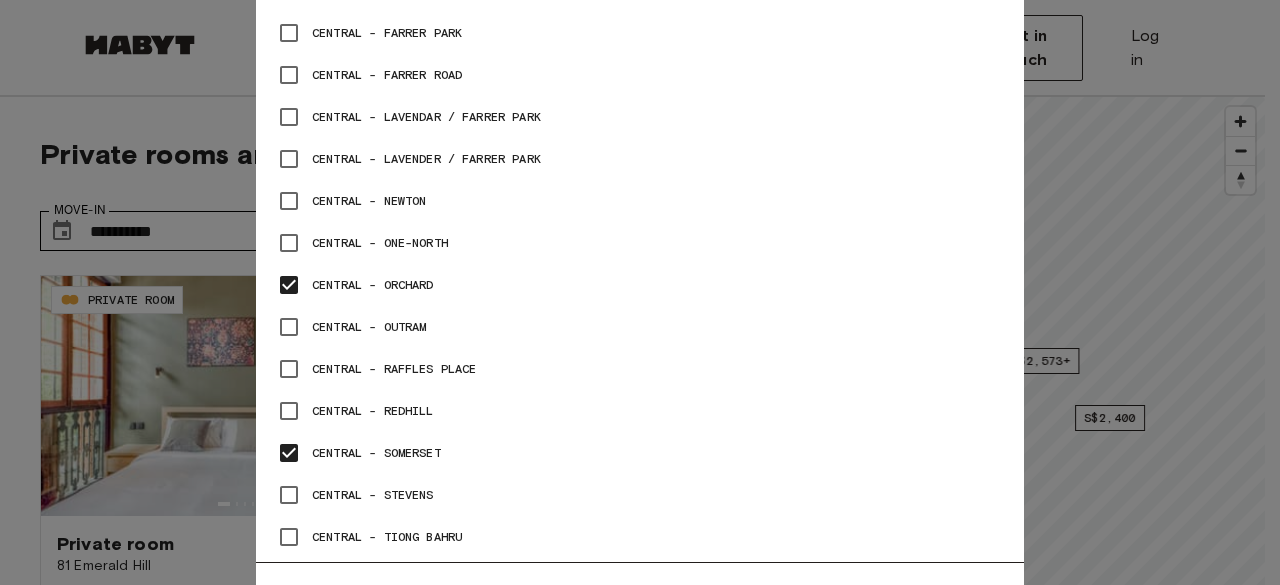 click at bounding box center (640, 292) 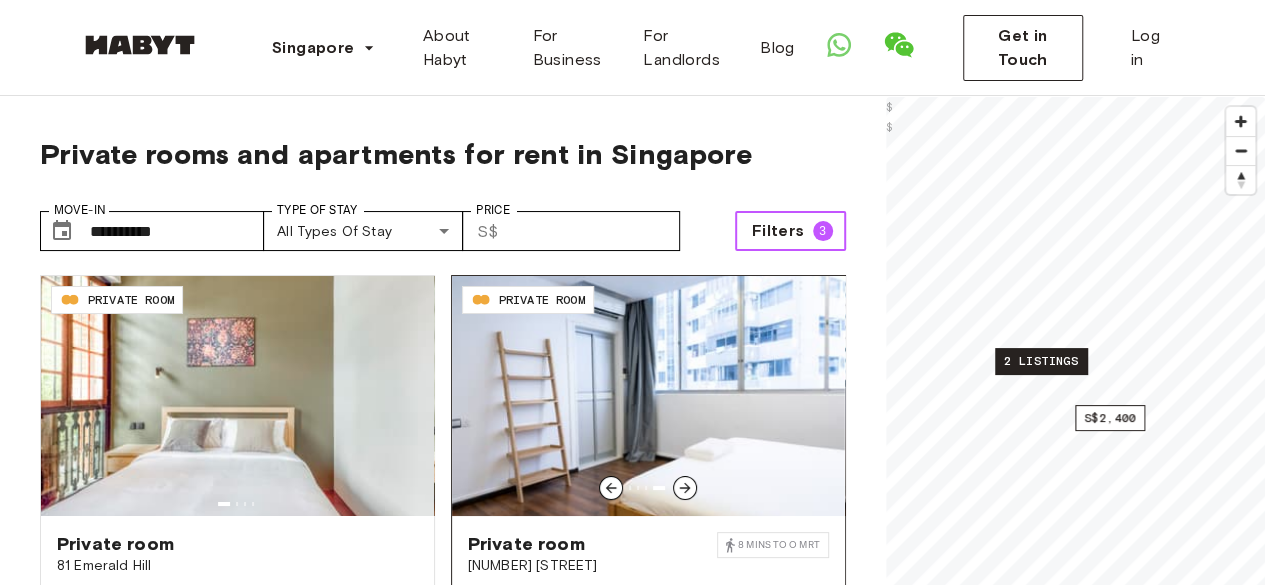 scroll, scrollTop: 380, scrollLeft: 0, axis: vertical 